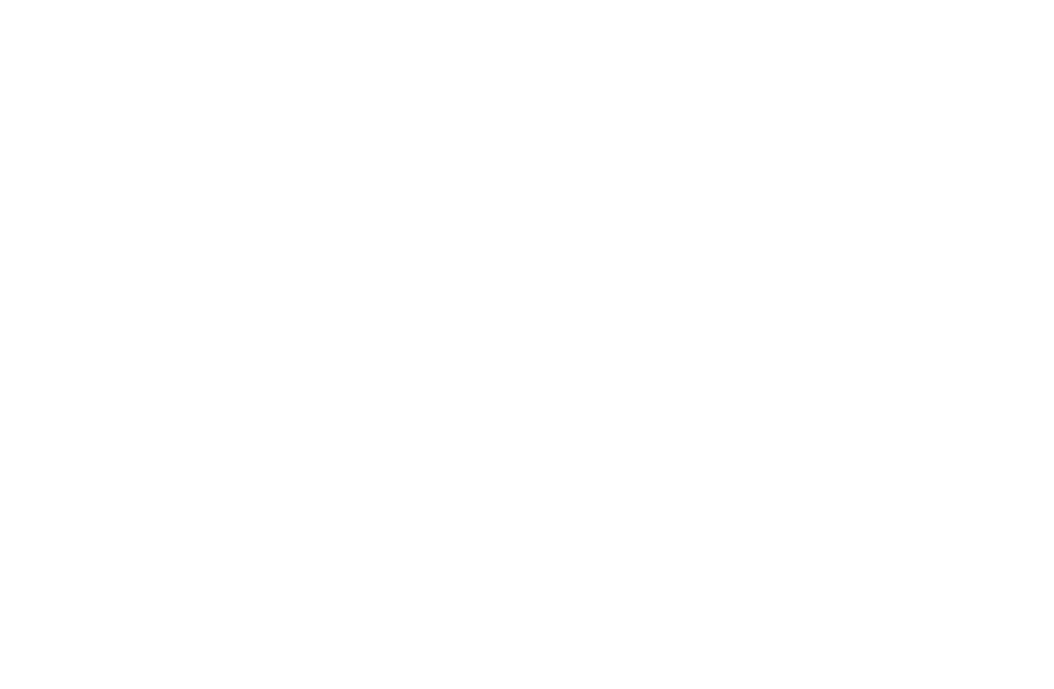 scroll, scrollTop: 0, scrollLeft: 0, axis: both 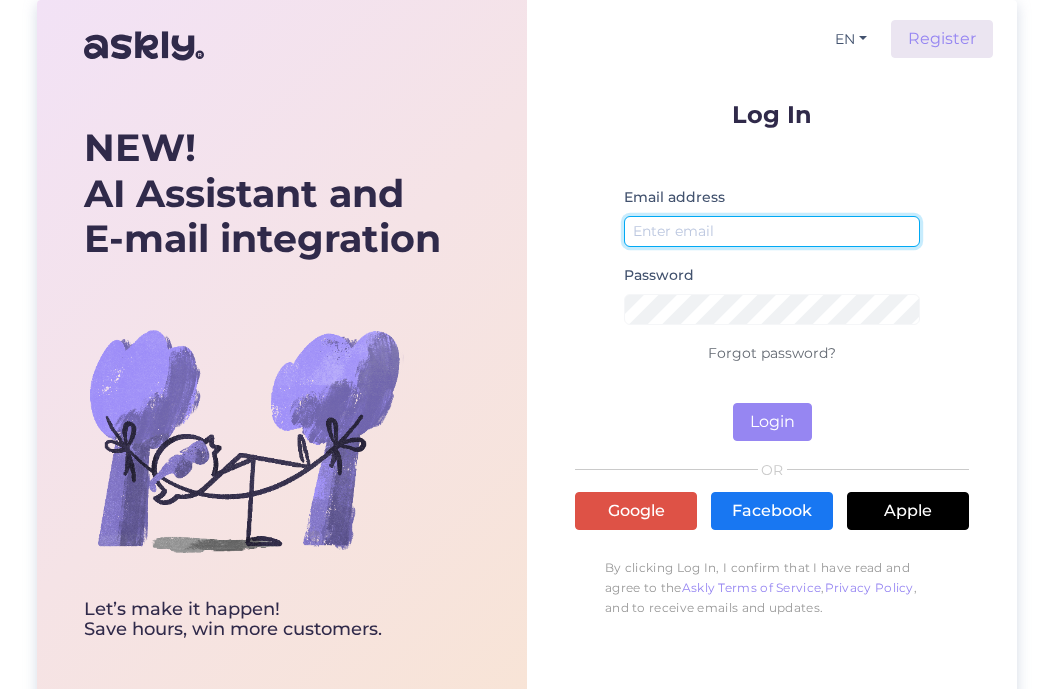 click at bounding box center [772, 231] 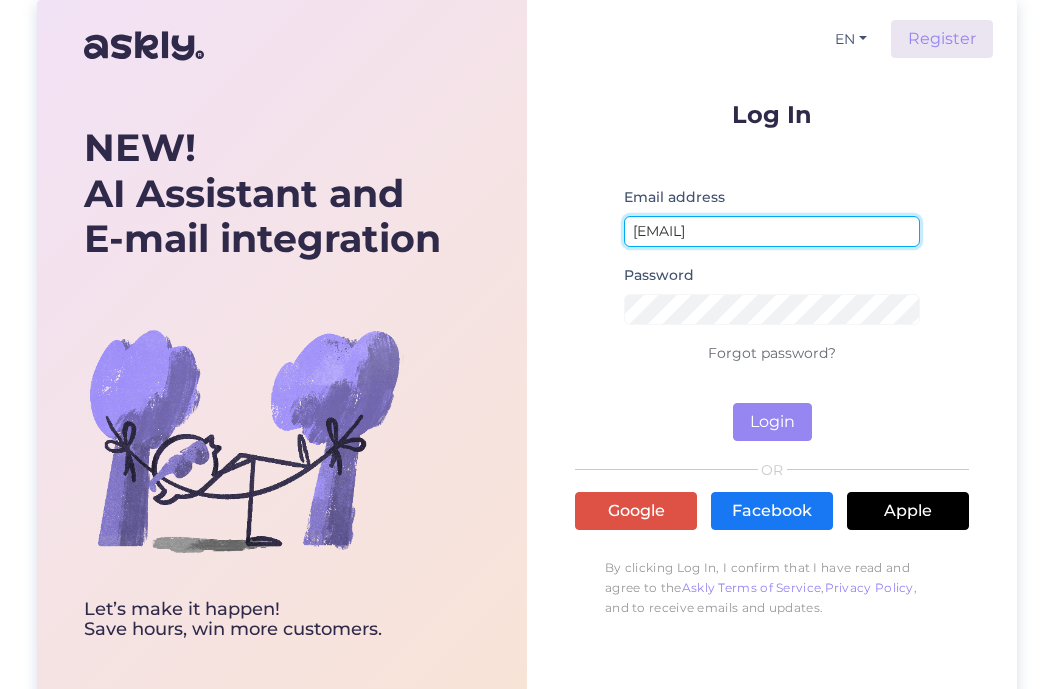 type on "aiste.maldaikiene@wrkland.com" 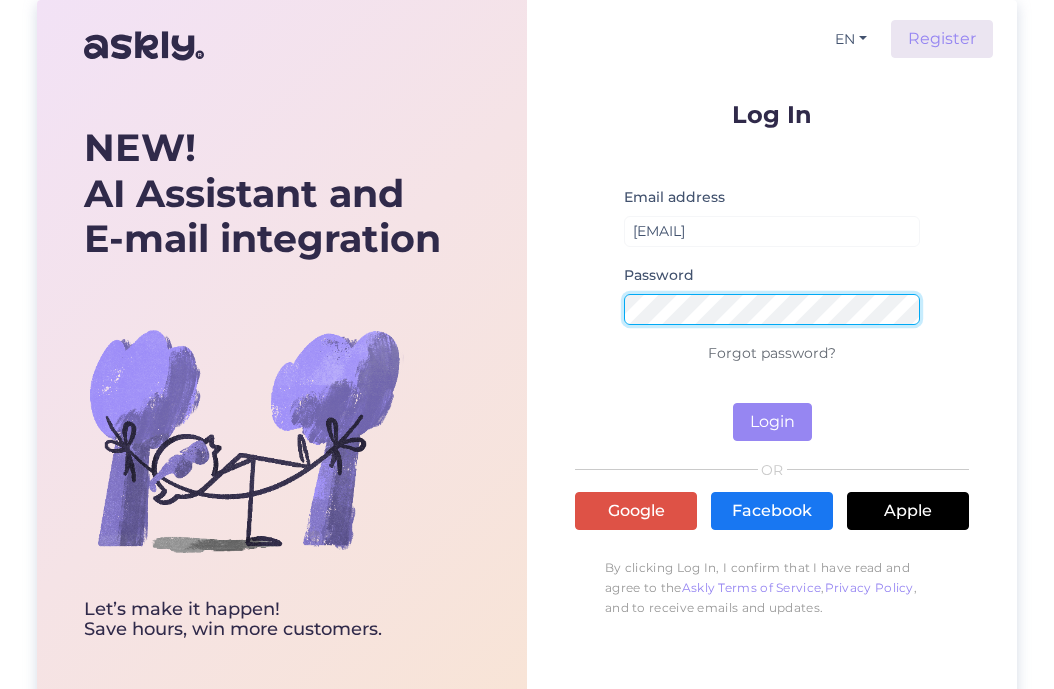 click on "Login" at bounding box center [772, 422] 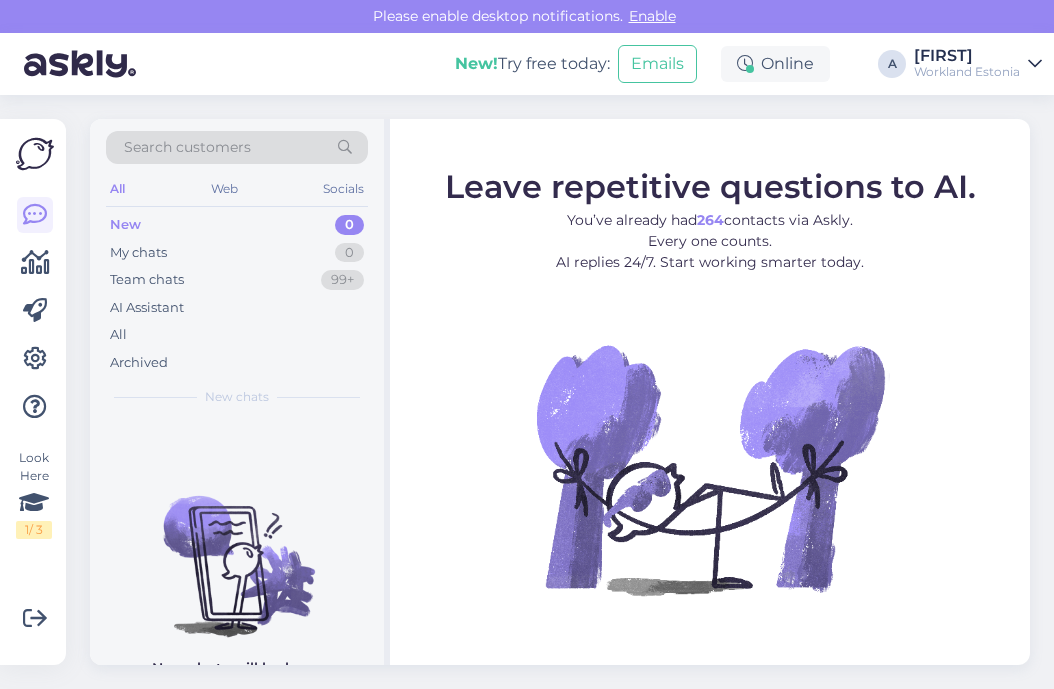 click on "Workland Estonia" at bounding box center [967, 72] 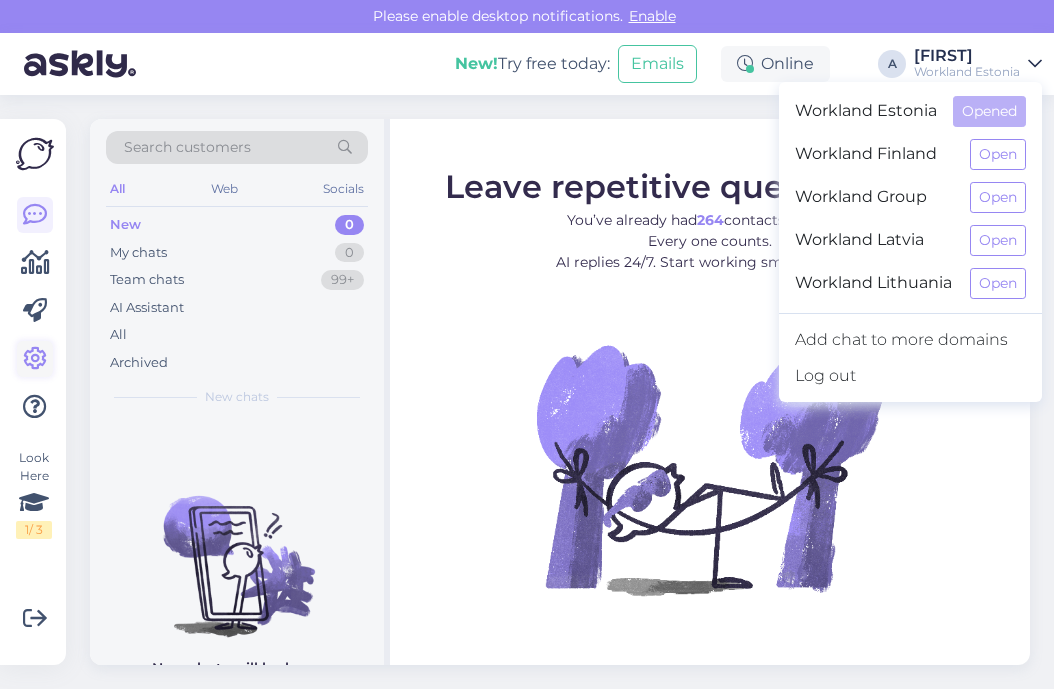 click at bounding box center (35, 359) 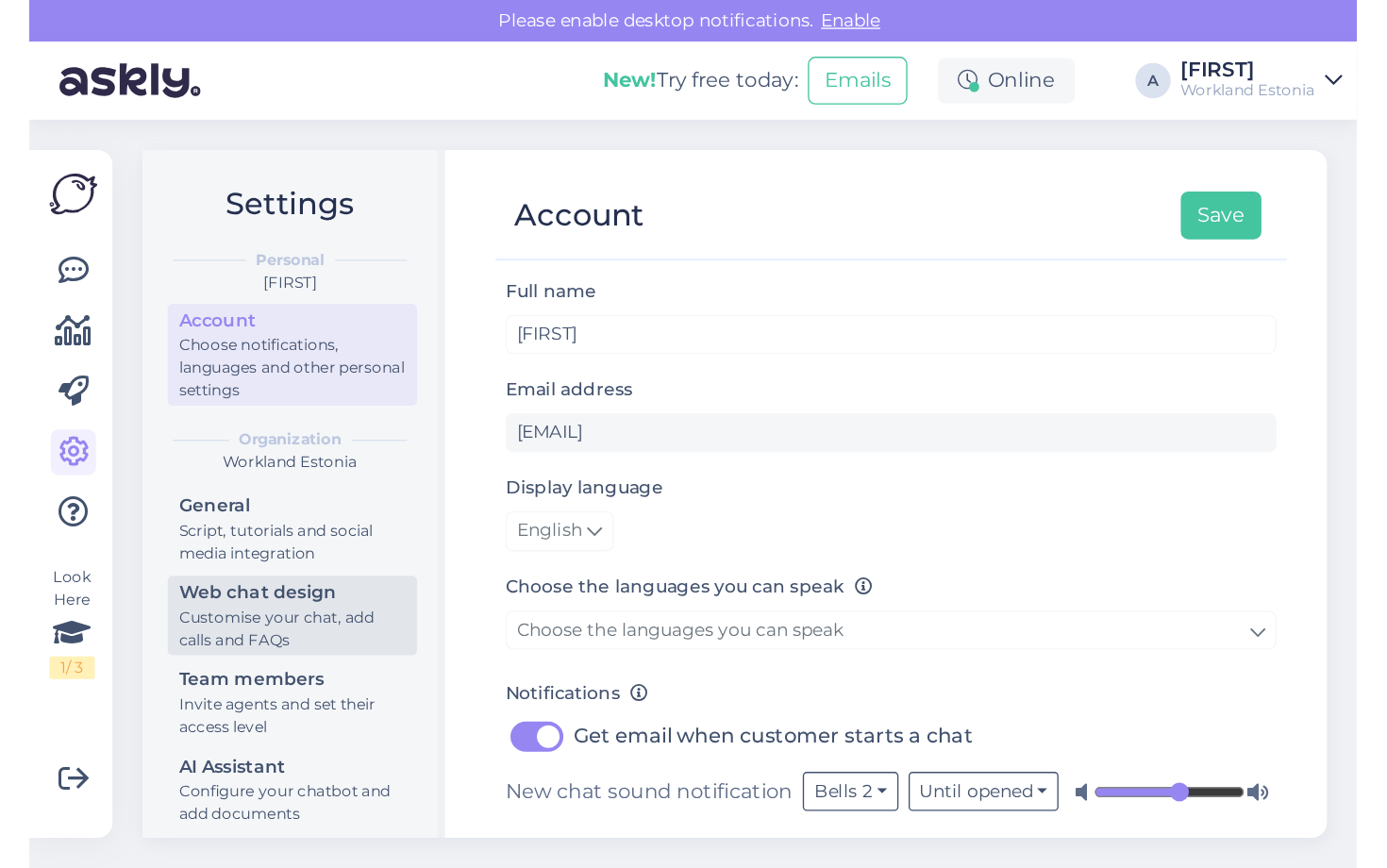 scroll, scrollTop: 75, scrollLeft: 0, axis: vertical 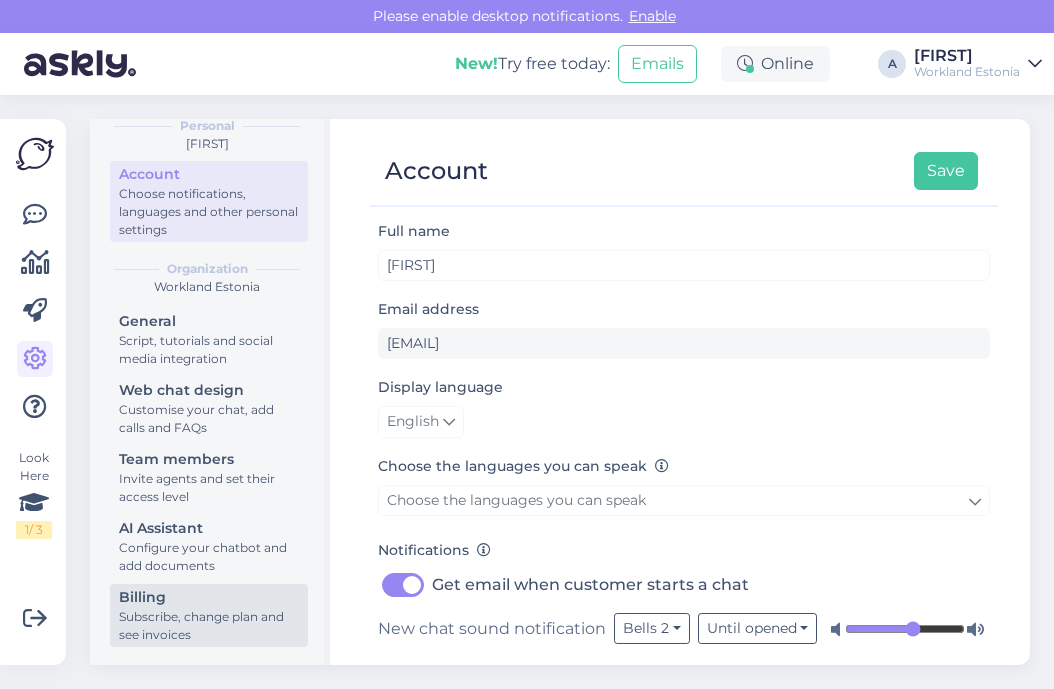 click on "Billing" at bounding box center [209, 597] 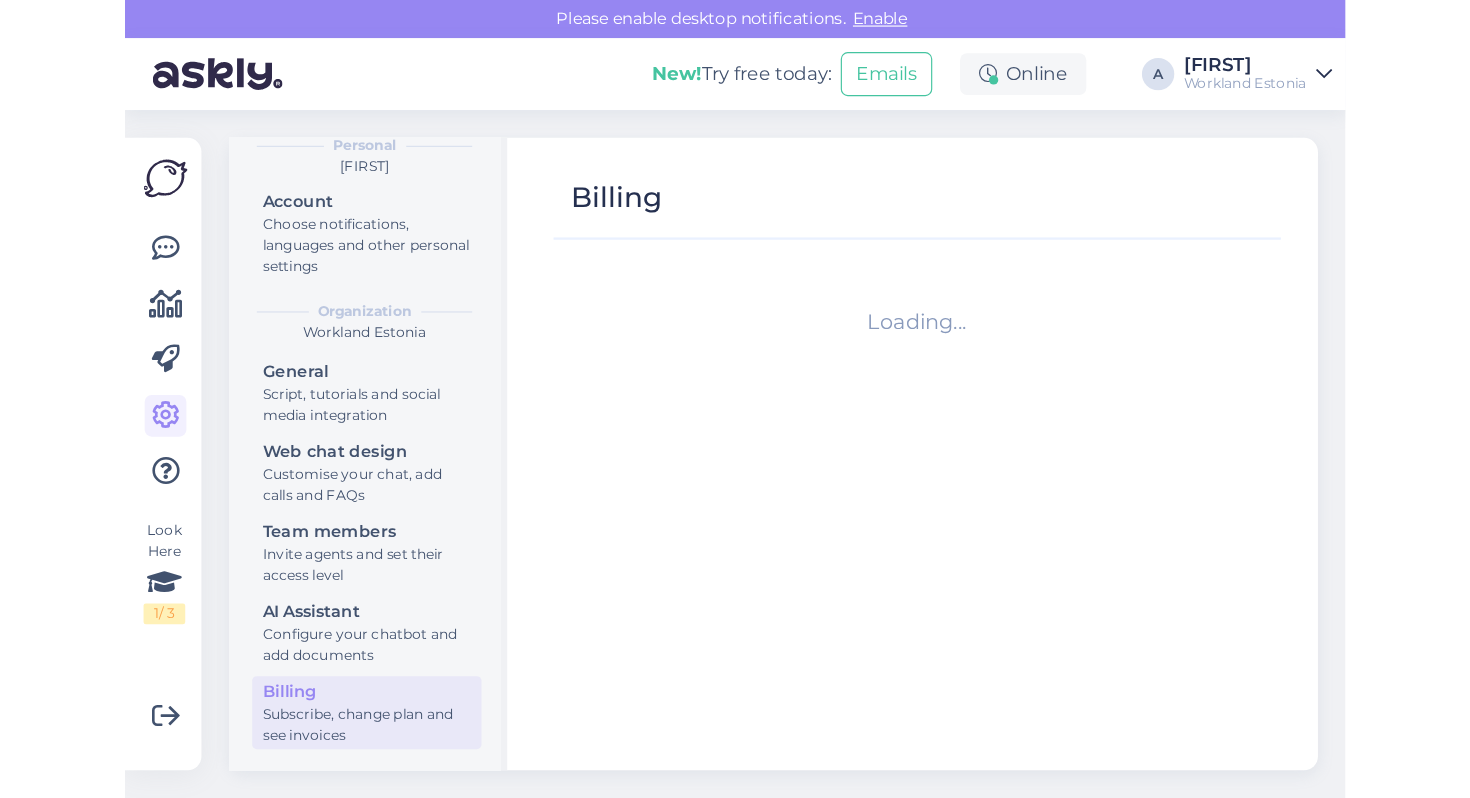 scroll, scrollTop: 0, scrollLeft: 0, axis: both 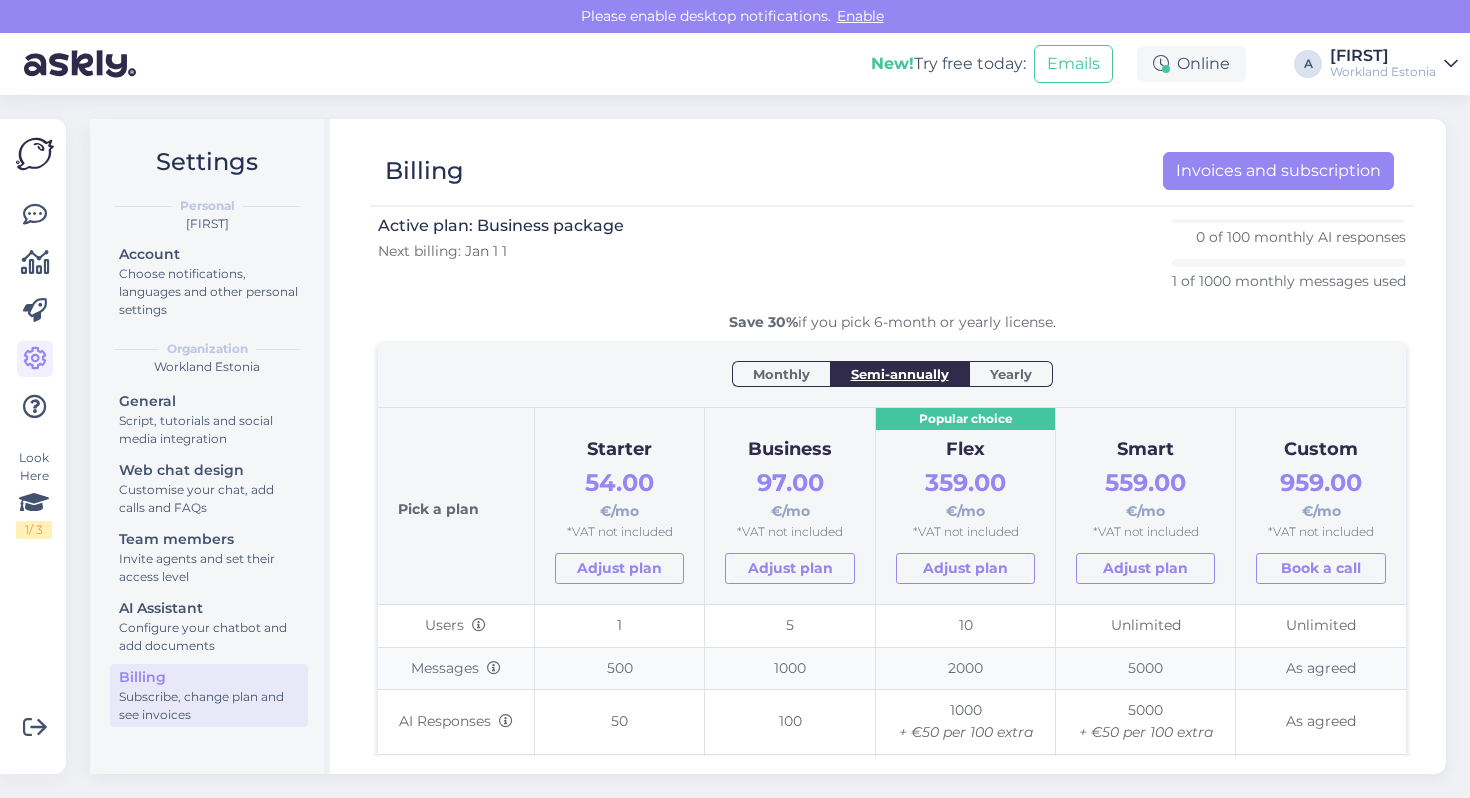 click on "Billing Invoices and subscription" at bounding box center [892, 172] 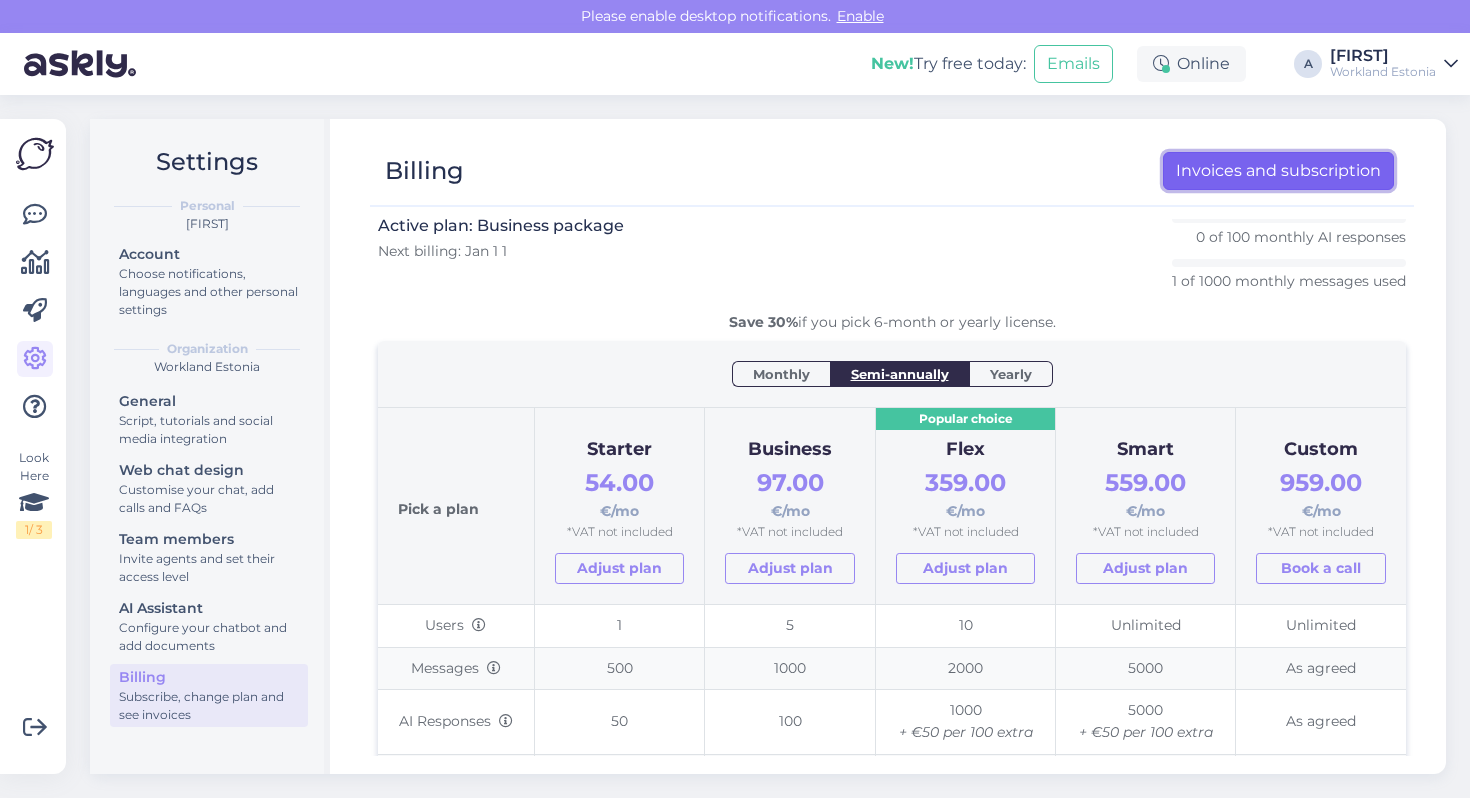 click on "Invoices and subscription" at bounding box center [1278, 171] 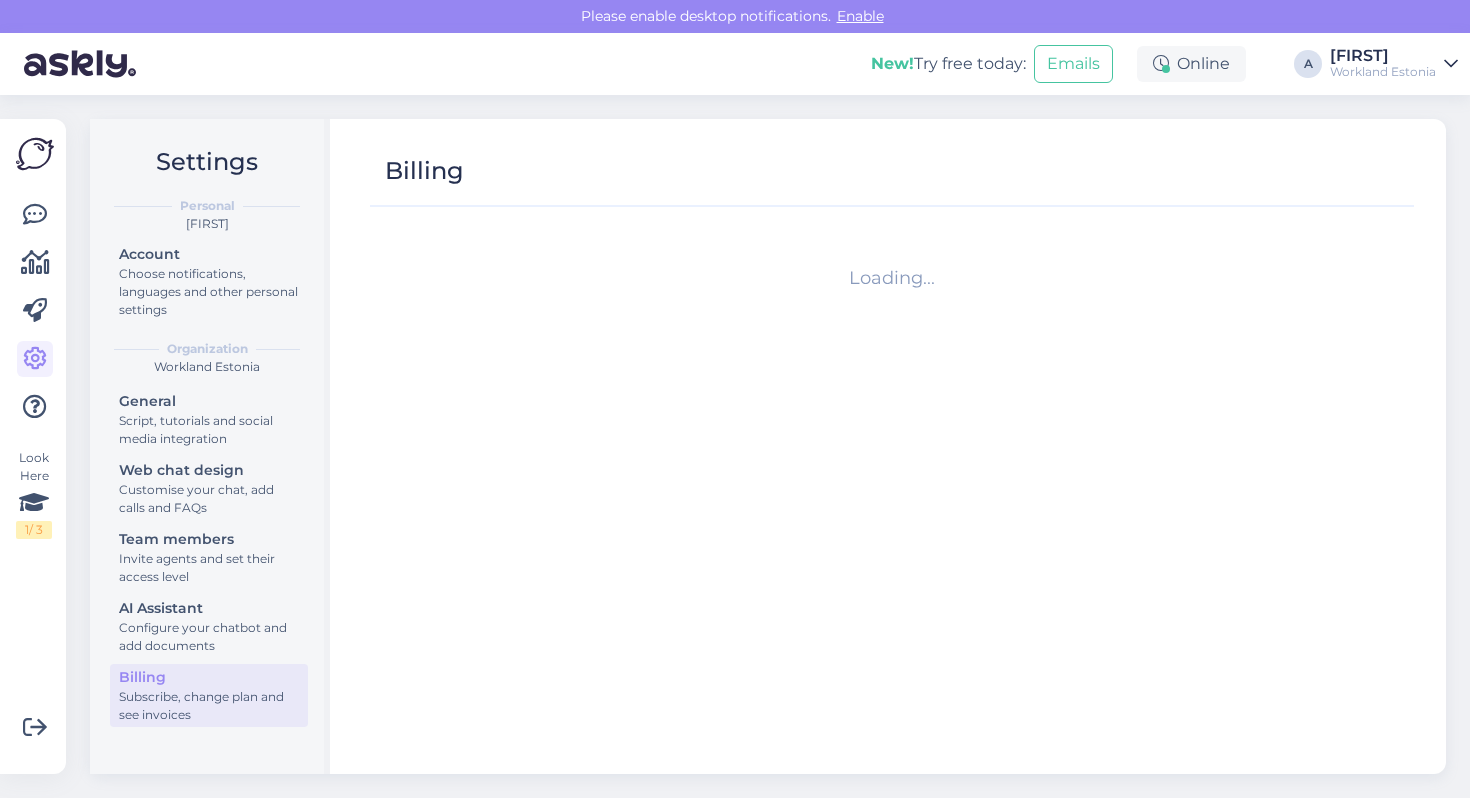 scroll, scrollTop: 0, scrollLeft: 0, axis: both 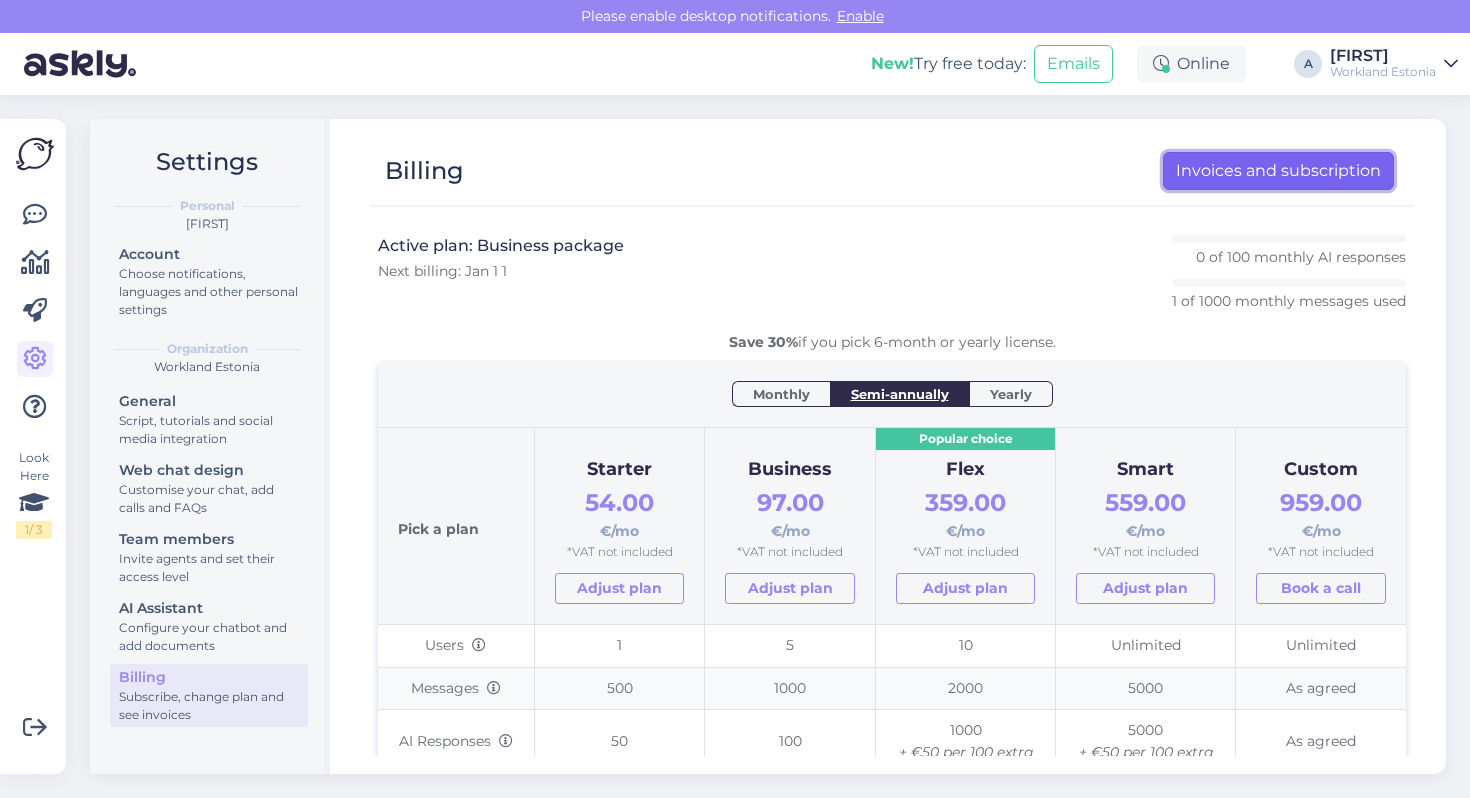 click on "Invoices and subscription" at bounding box center [1278, 171] 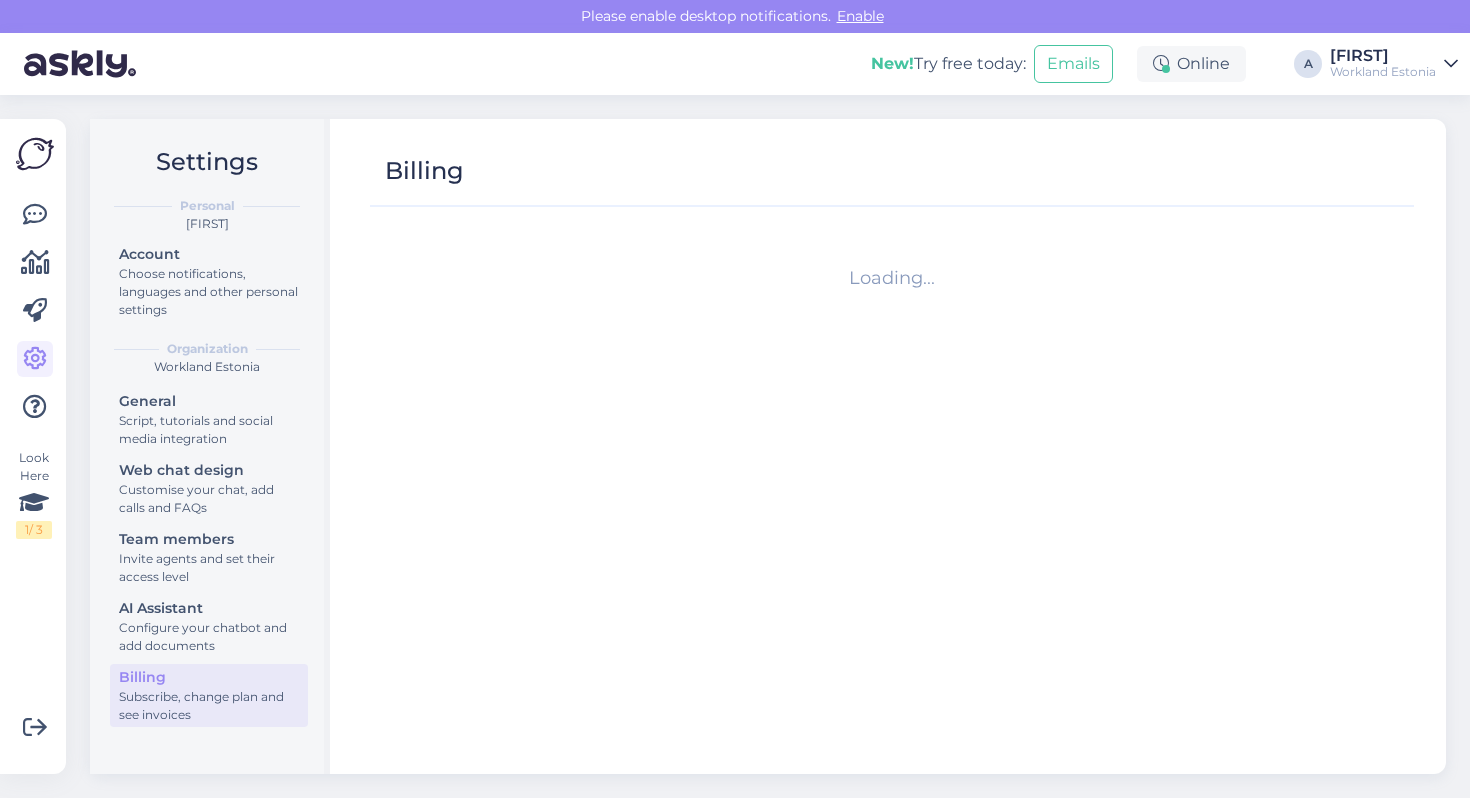 scroll, scrollTop: 0, scrollLeft: 0, axis: both 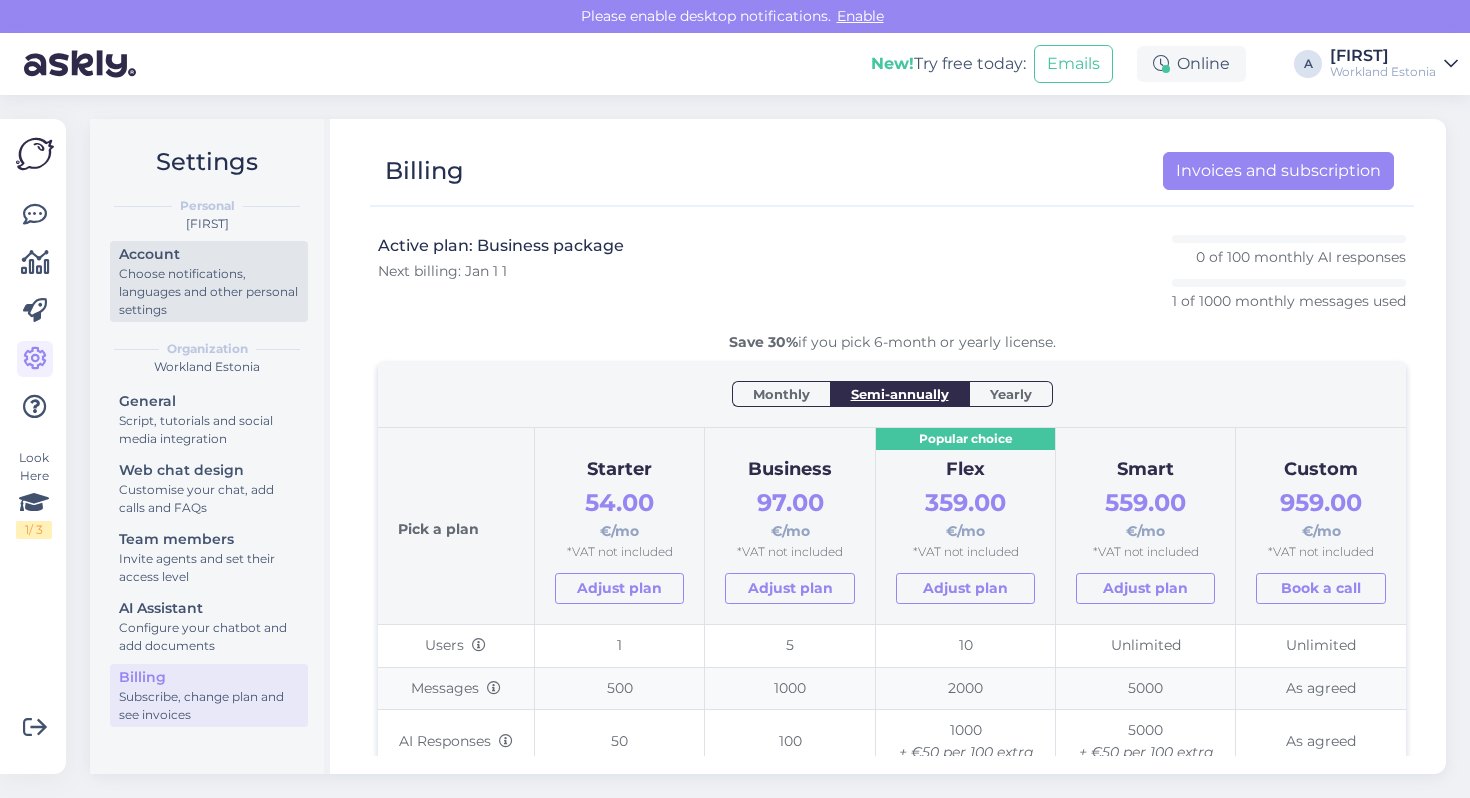 click on "Choose notifications, languages and other personal settings" at bounding box center [209, 292] 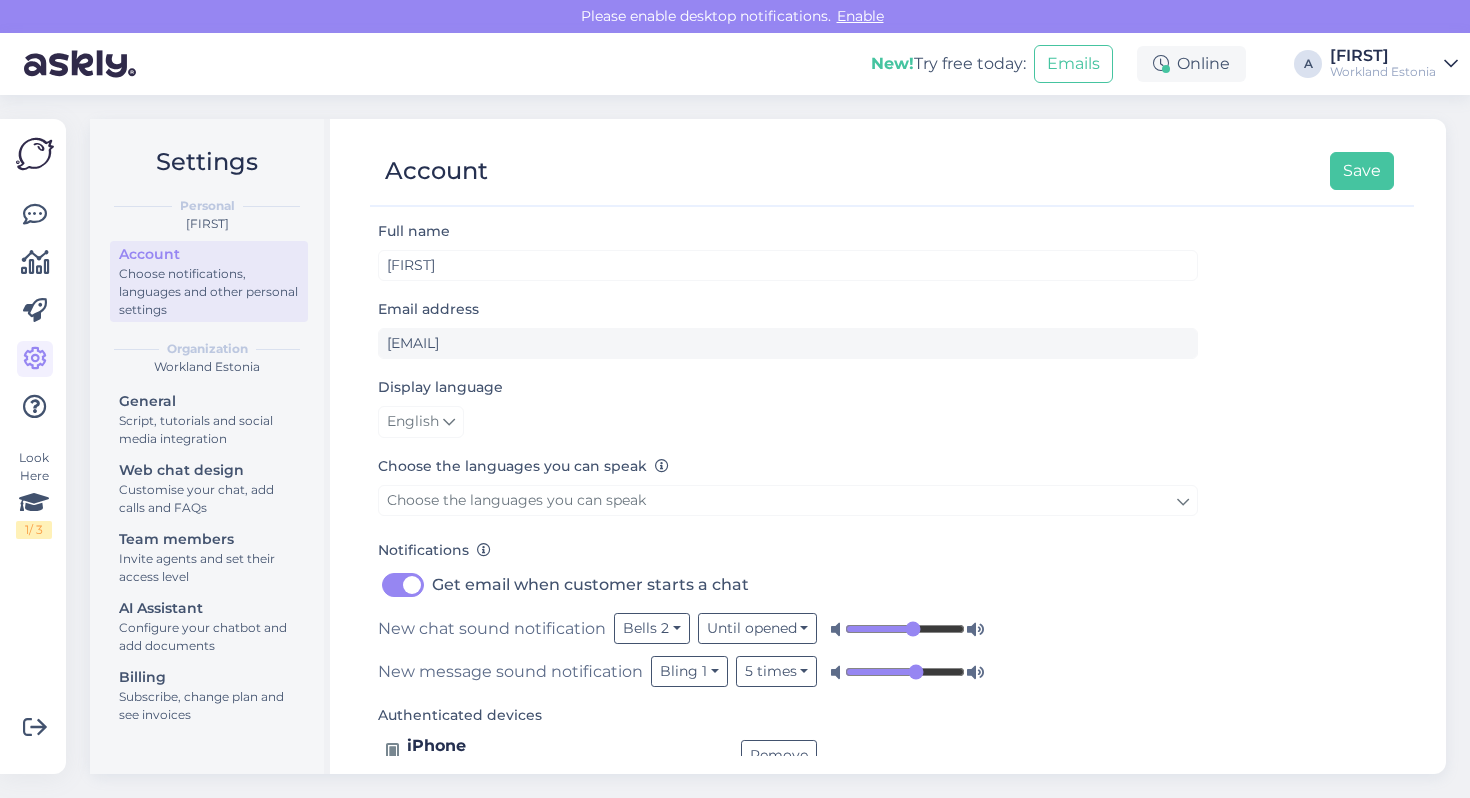 scroll, scrollTop: 36, scrollLeft: 0, axis: vertical 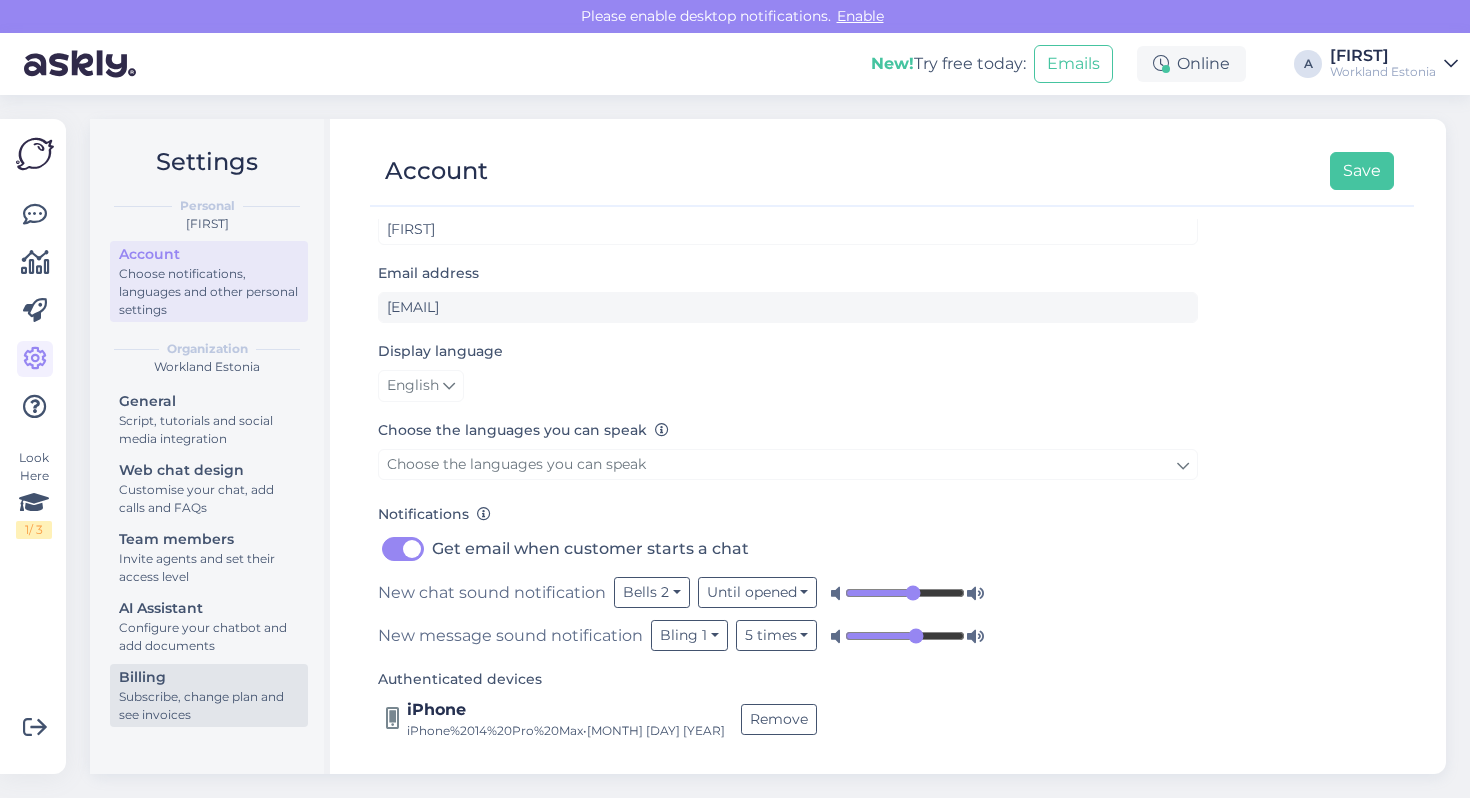 click on "Billing" at bounding box center [209, 677] 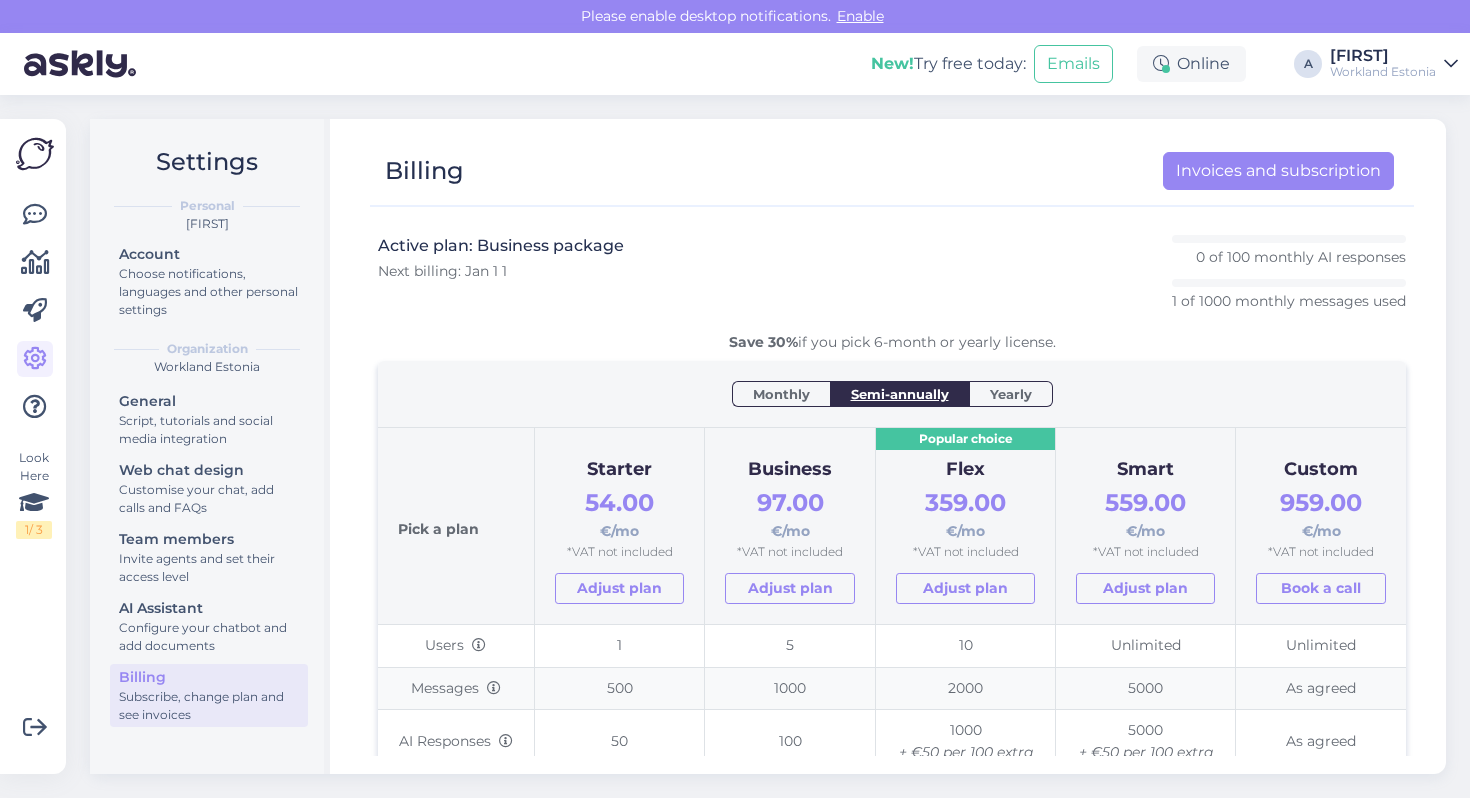click on "Workland Estonia" at bounding box center [1383, 72] 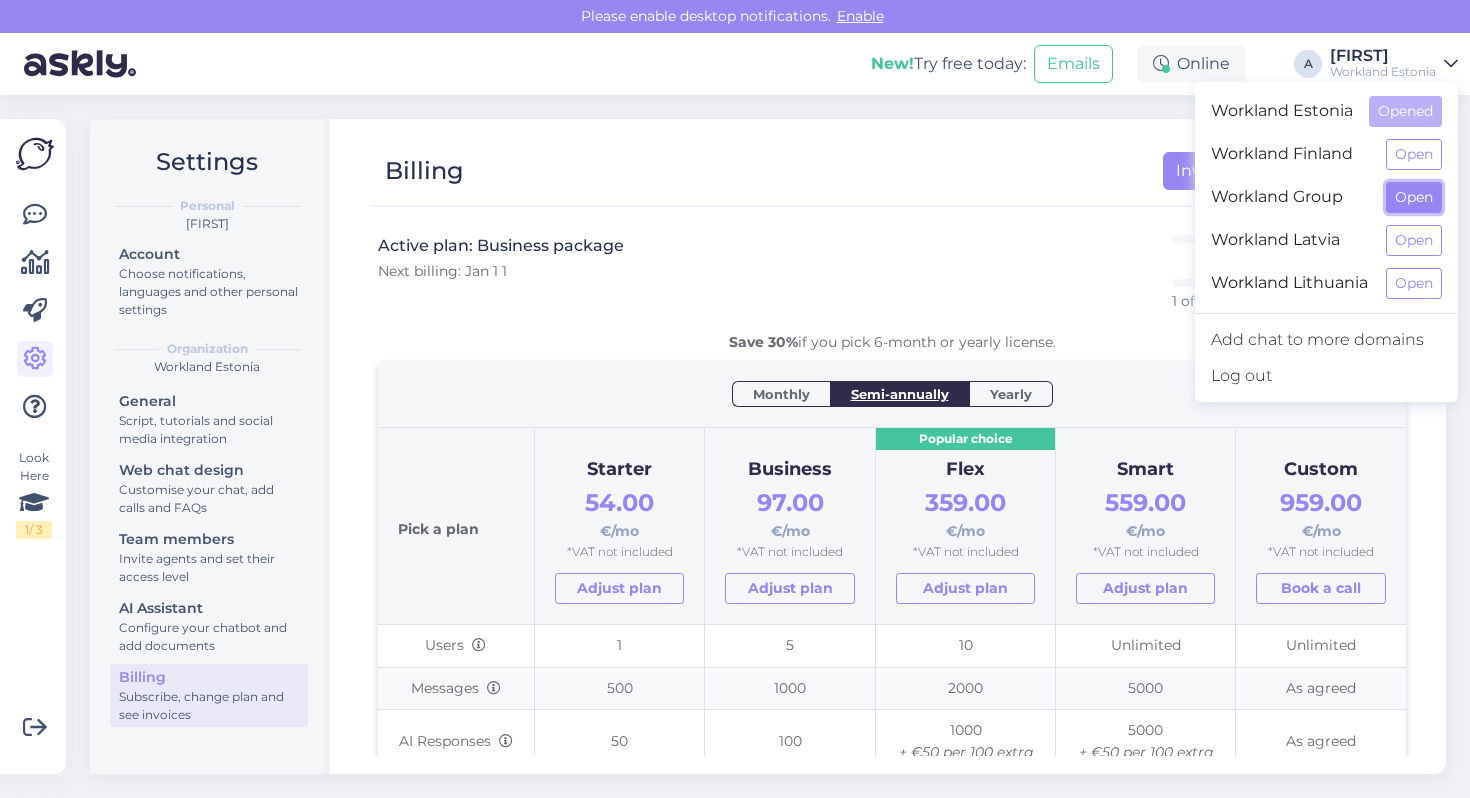 click on "Open" at bounding box center (1414, 197) 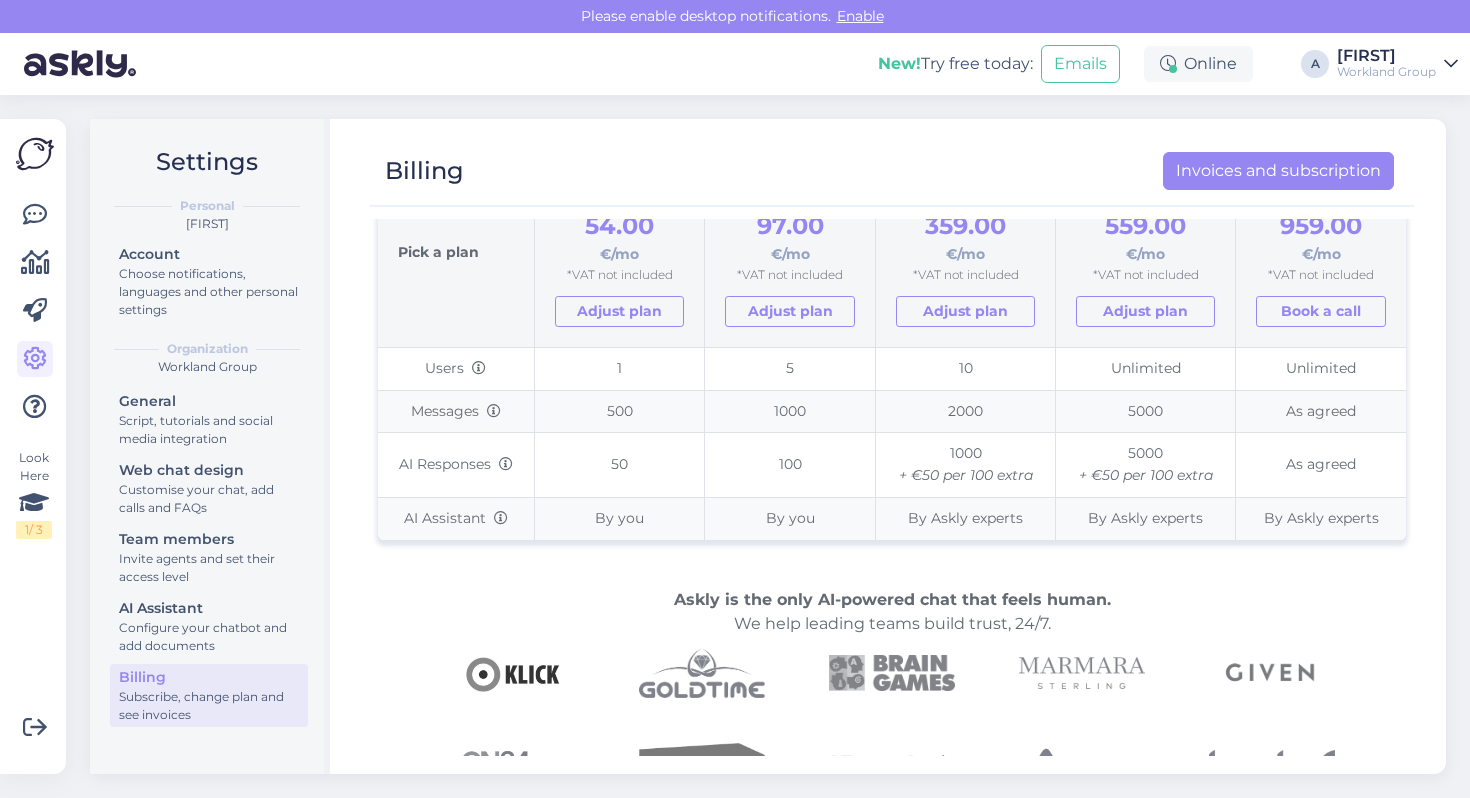 scroll, scrollTop: 0, scrollLeft: 0, axis: both 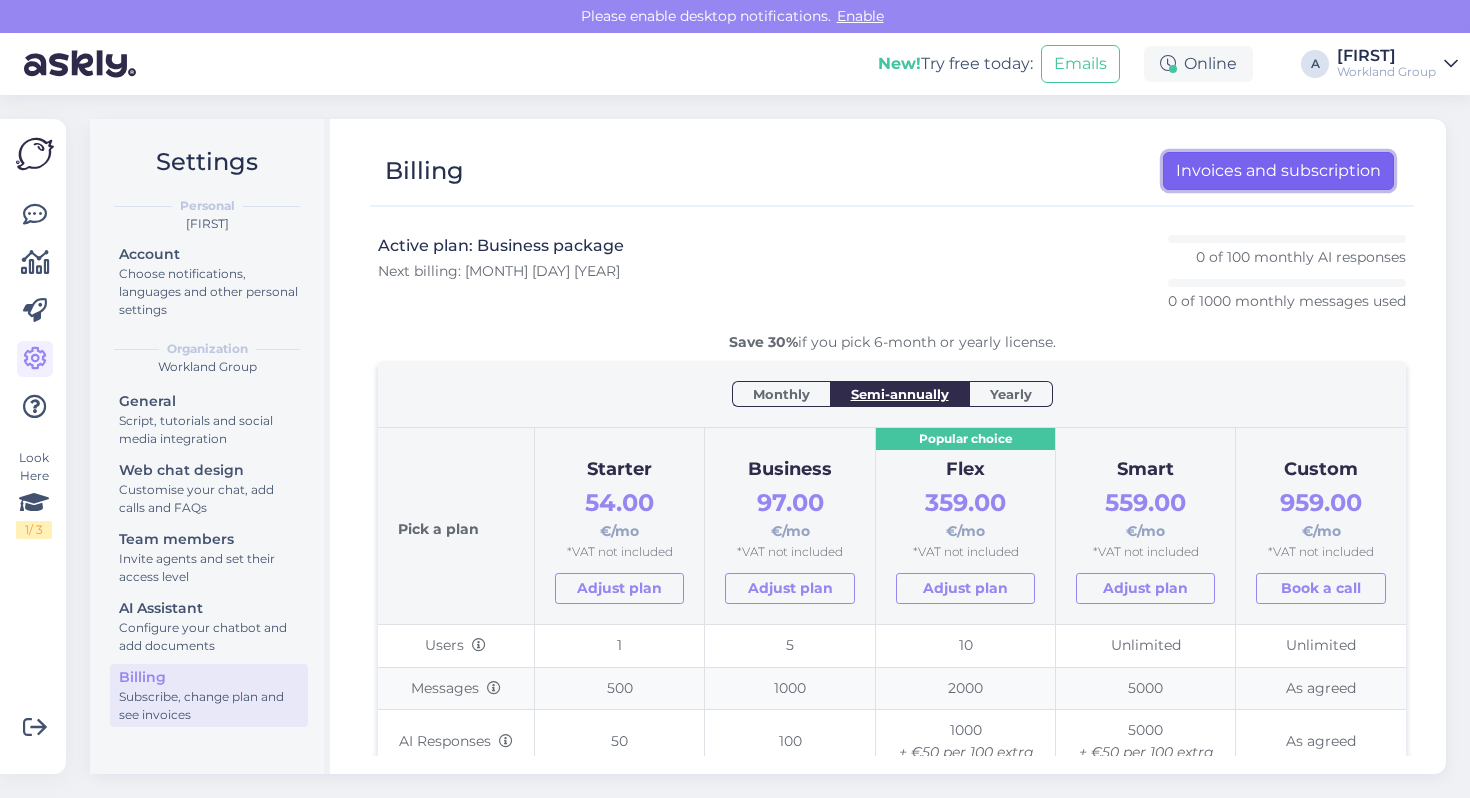 click on "Invoices and subscription" at bounding box center (1278, 171) 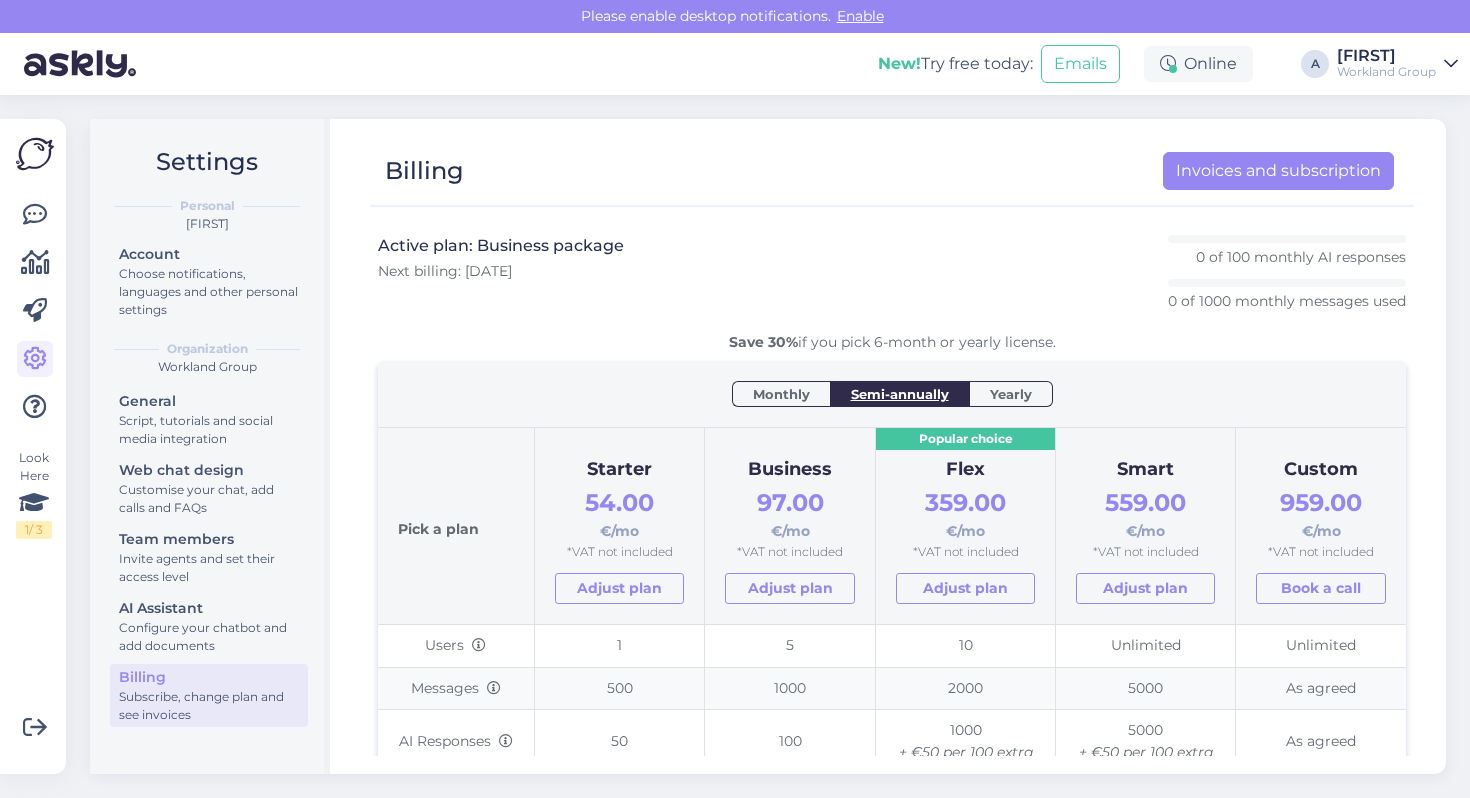 scroll, scrollTop: 0, scrollLeft: 0, axis: both 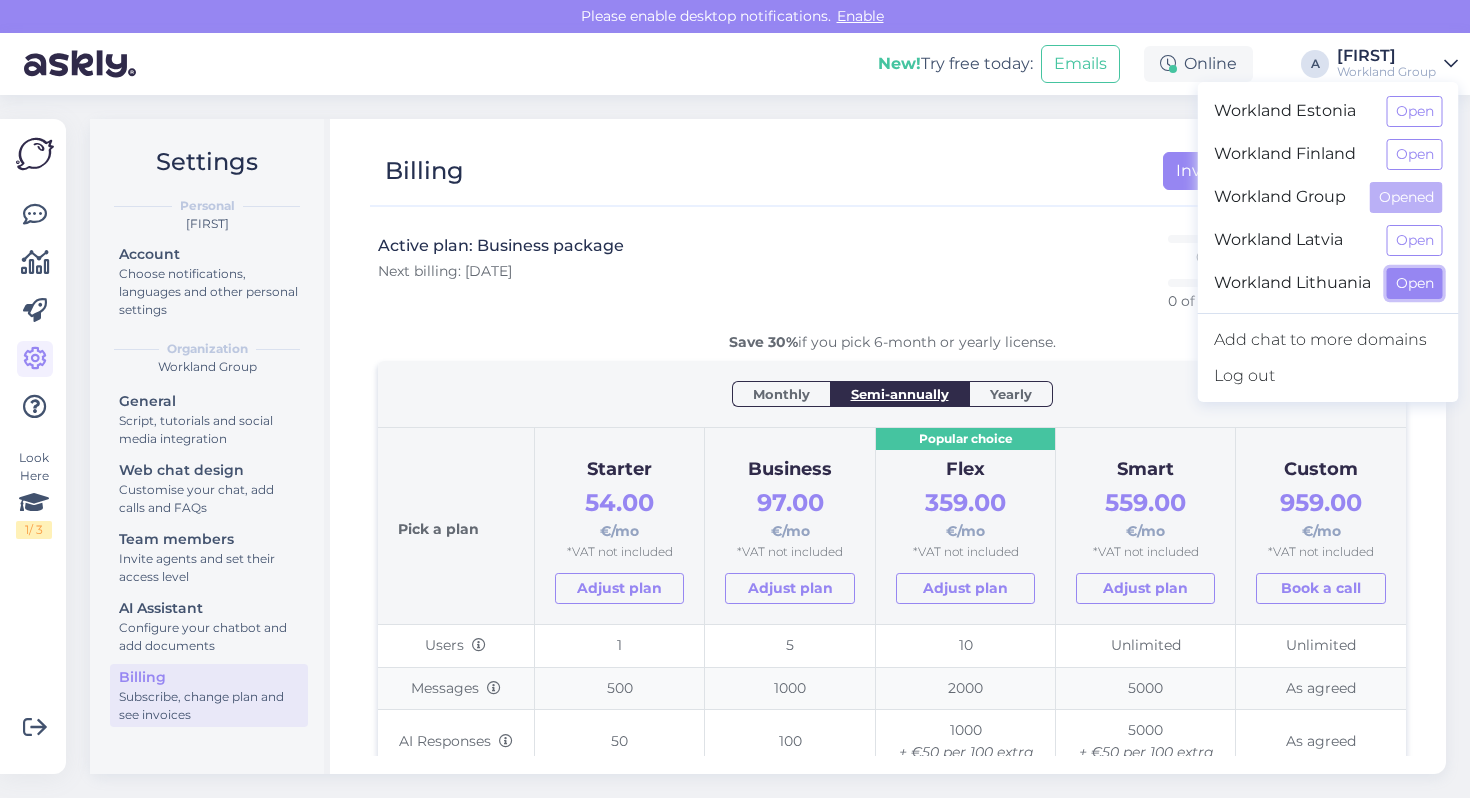 click on "Open" at bounding box center [1415, 283] 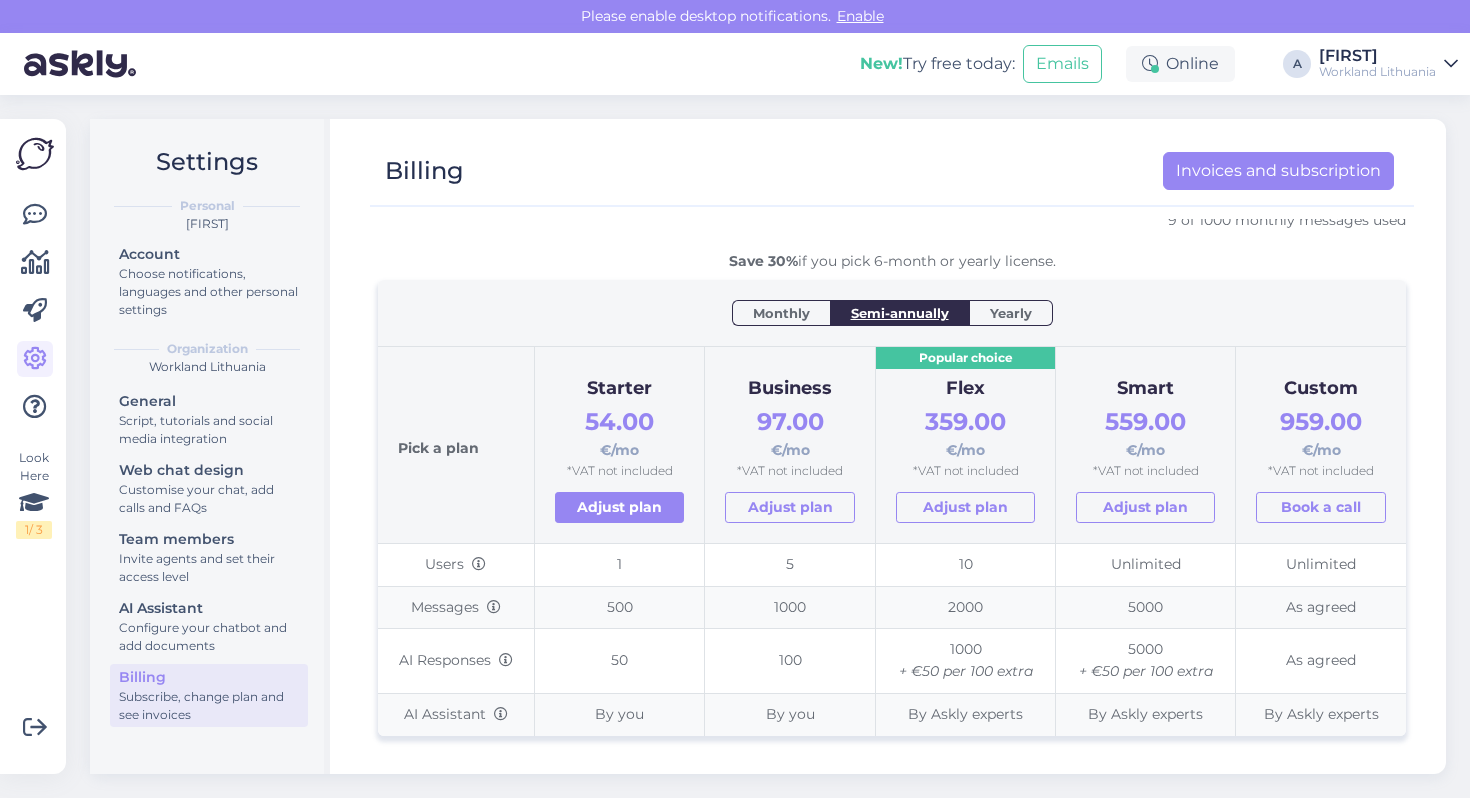 scroll, scrollTop: 0, scrollLeft: 0, axis: both 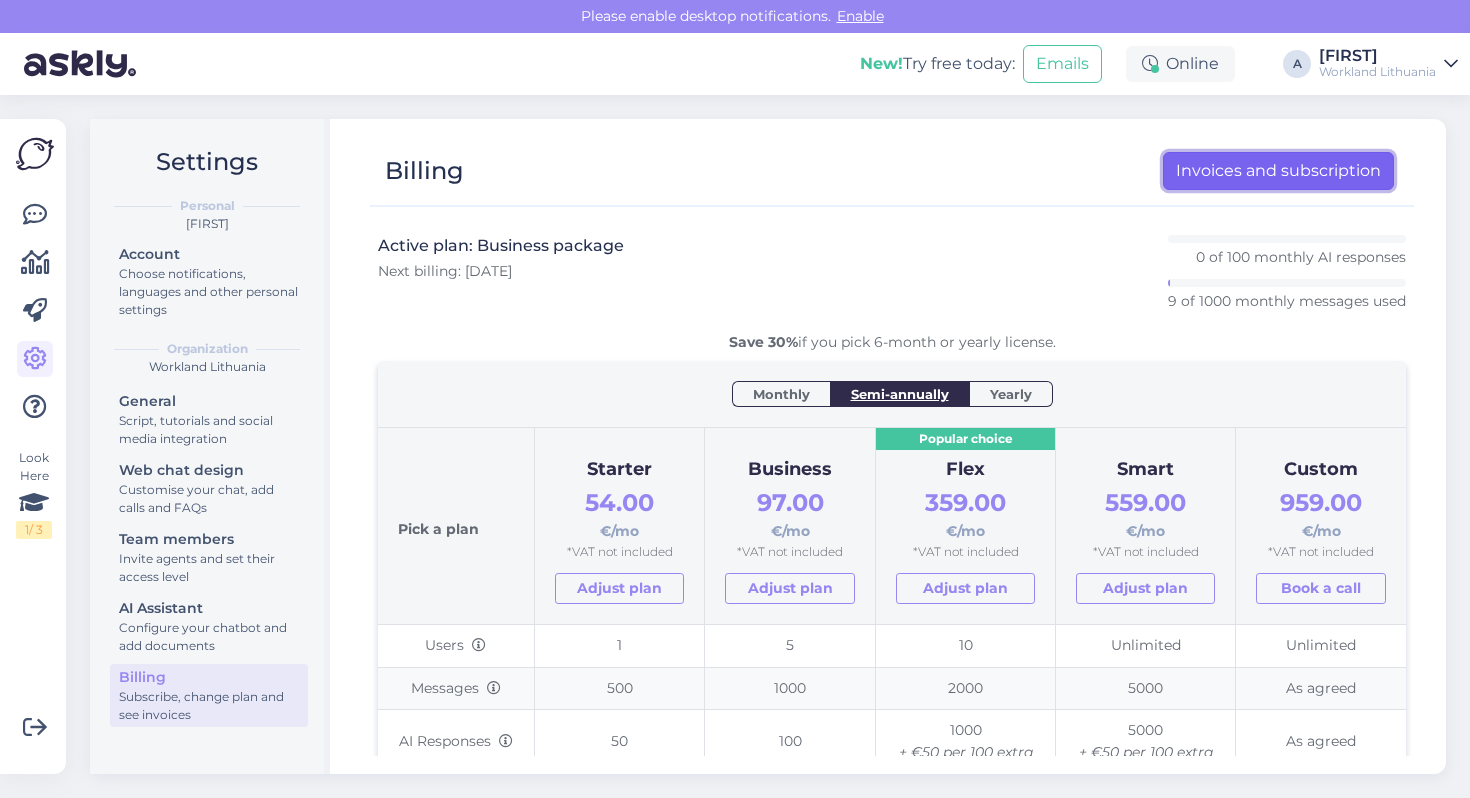 click on "Invoices and subscription" at bounding box center (1278, 171) 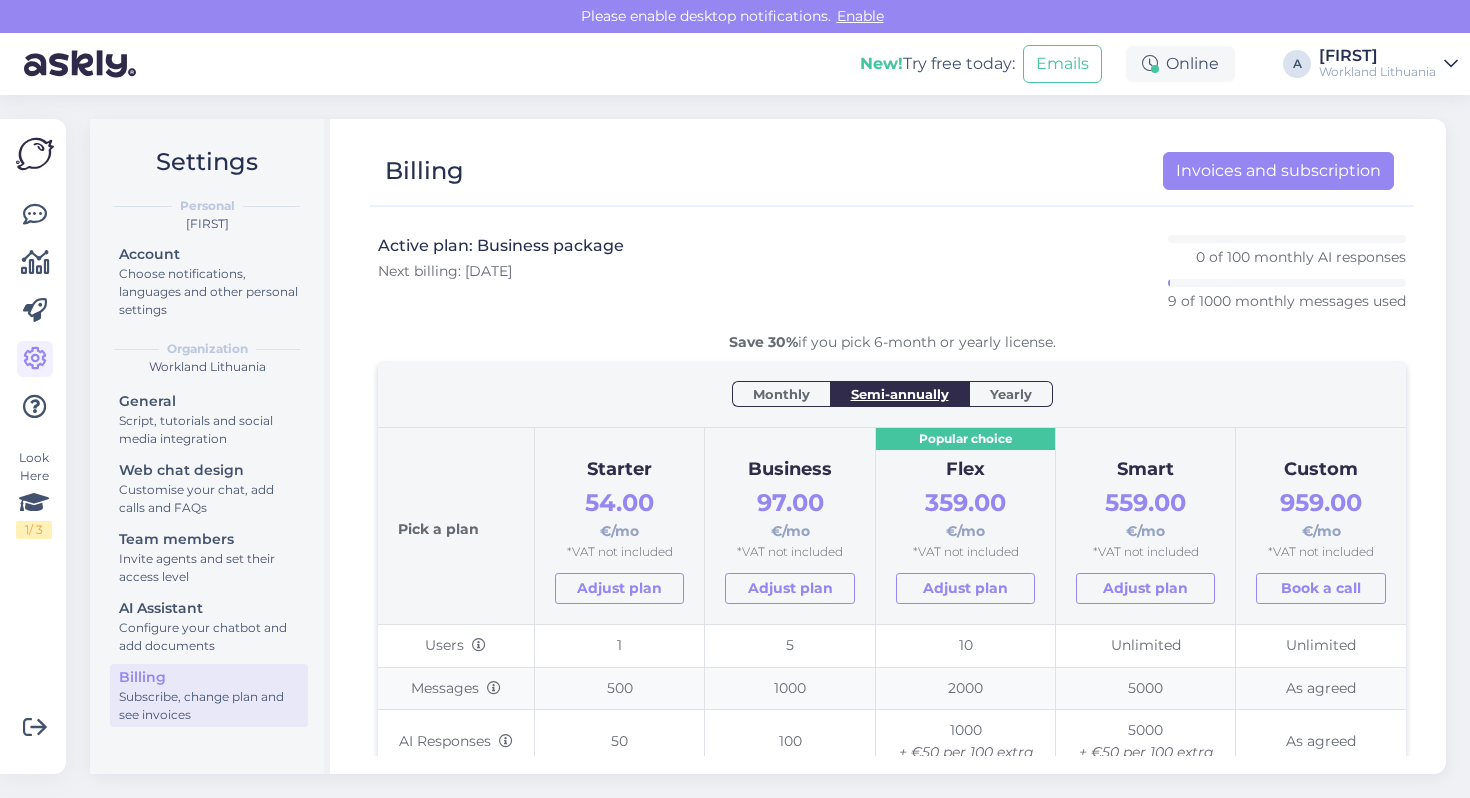 scroll, scrollTop: 0, scrollLeft: 0, axis: both 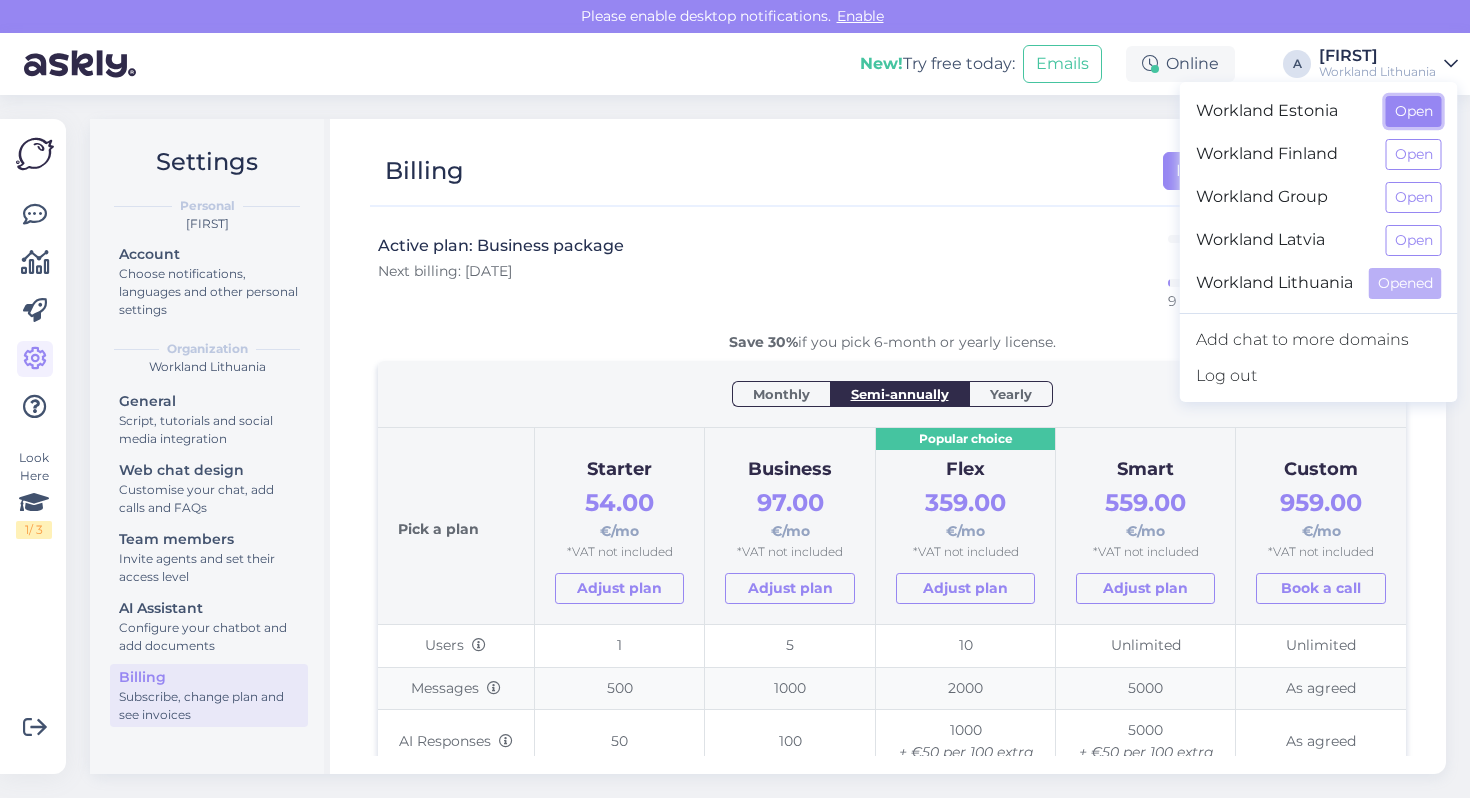 click on "Open" at bounding box center [1414, 111] 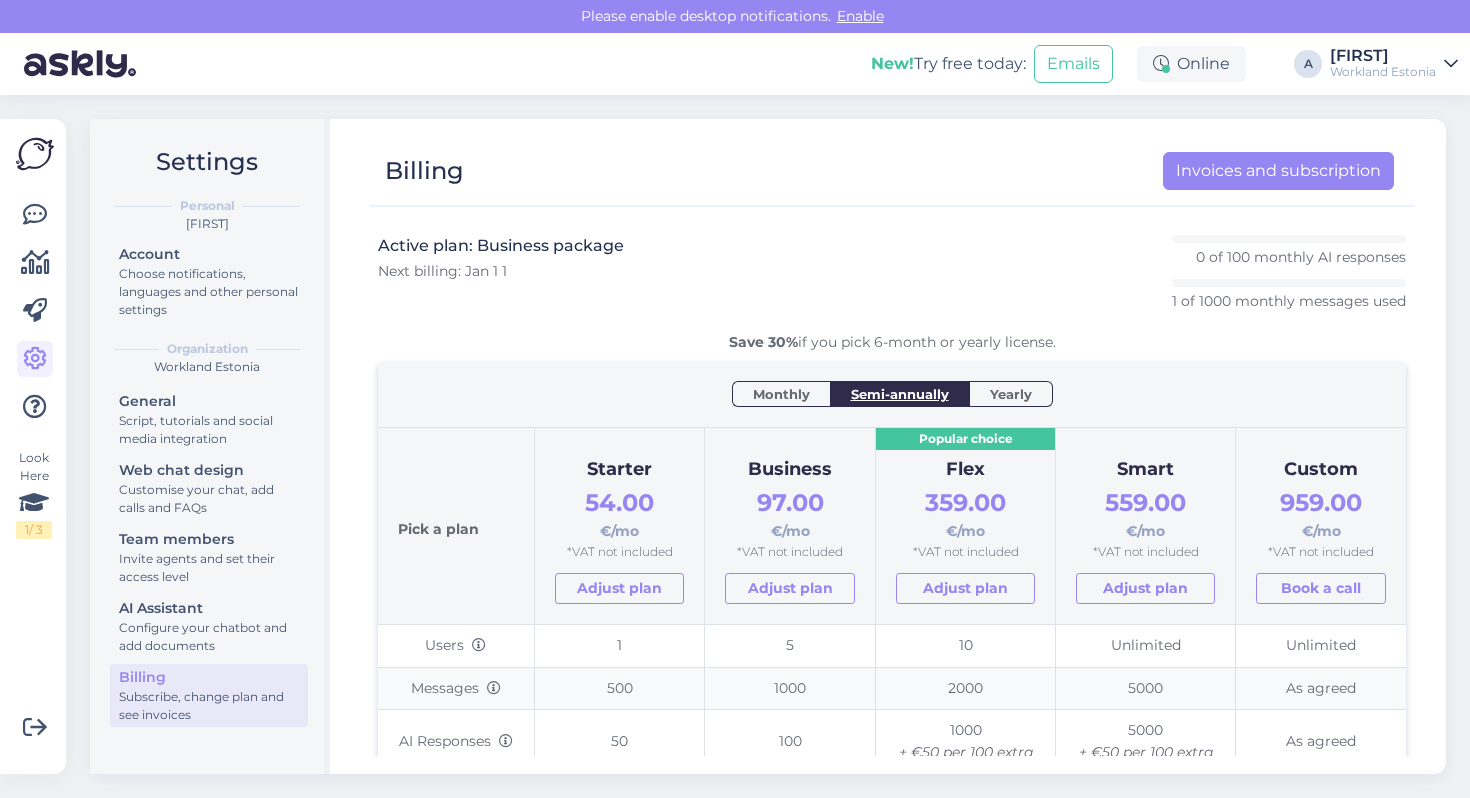 scroll, scrollTop: 18, scrollLeft: 0, axis: vertical 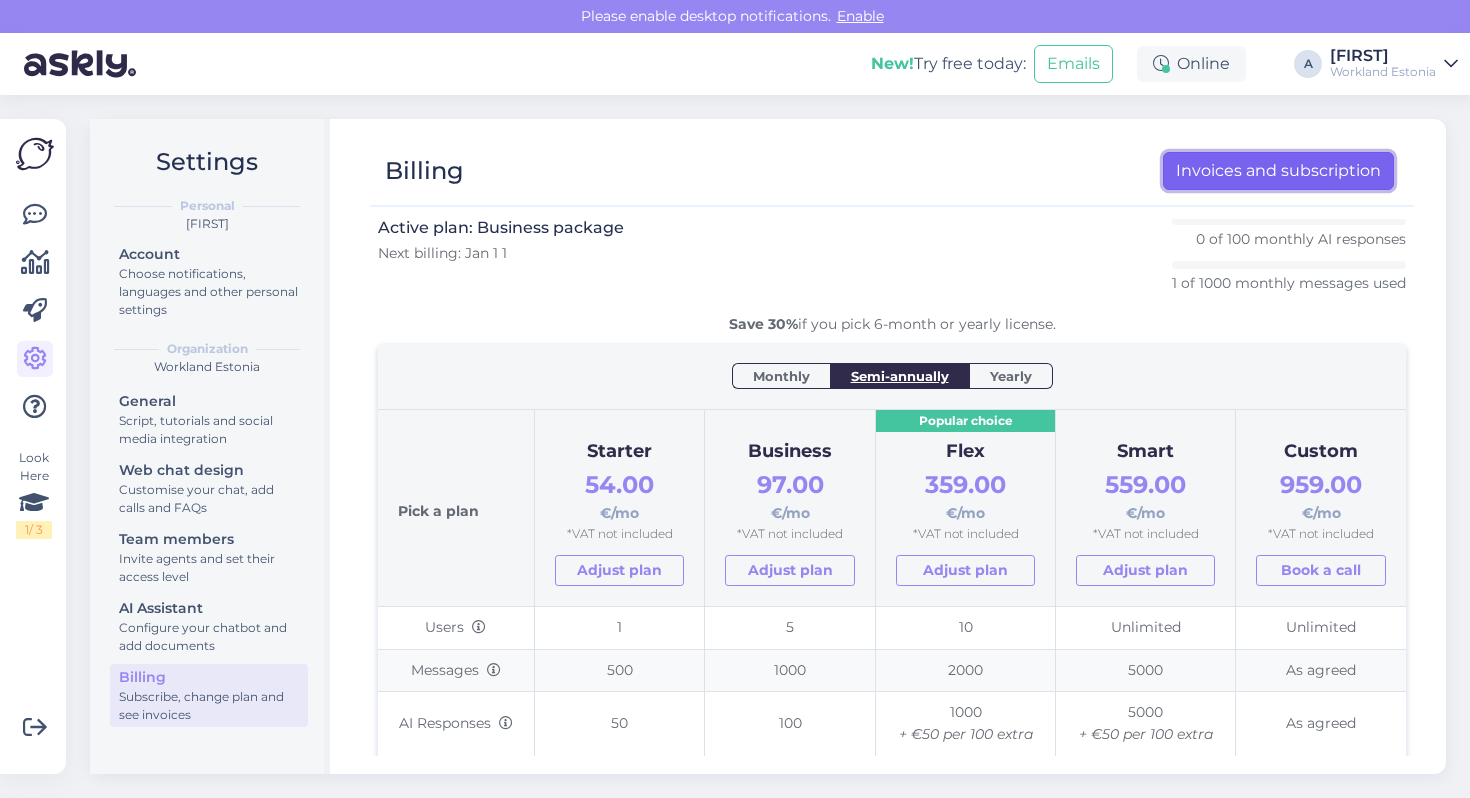 click on "Invoices and subscription" at bounding box center (1278, 171) 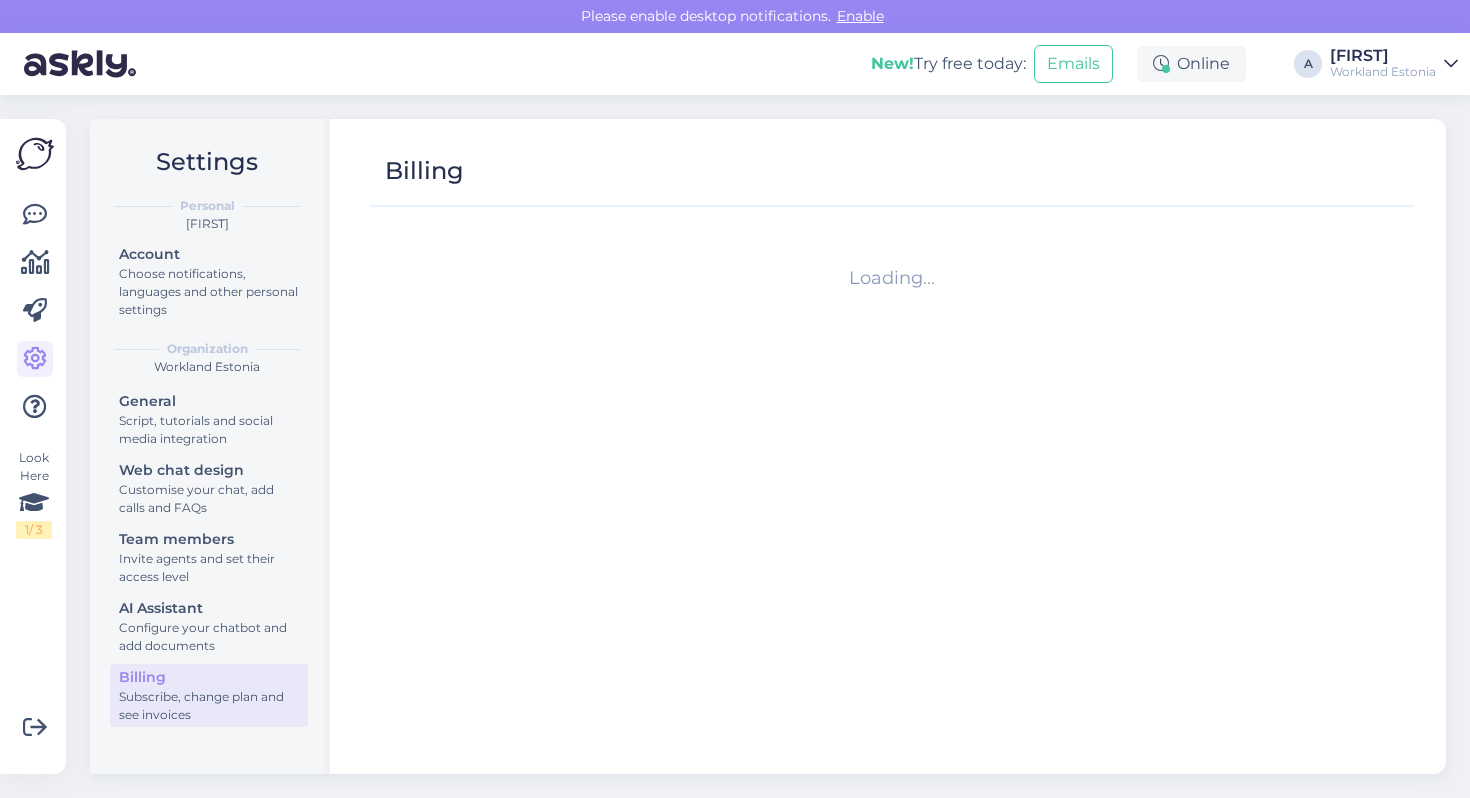 scroll, scrollTop: 0, scrollLeft: 0, axis: both 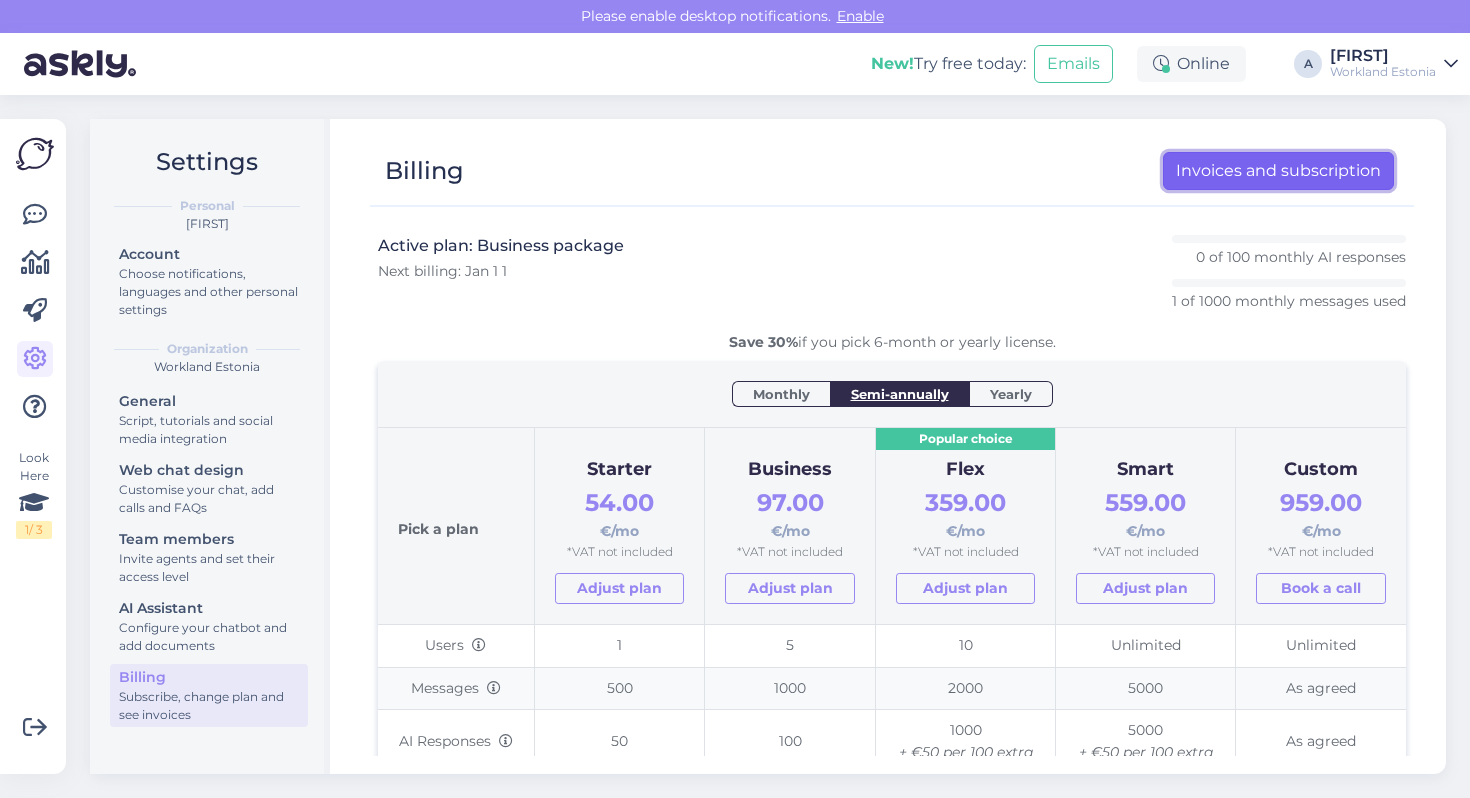 click on "Invoices and subscription" at bounding box center [1278, 171] 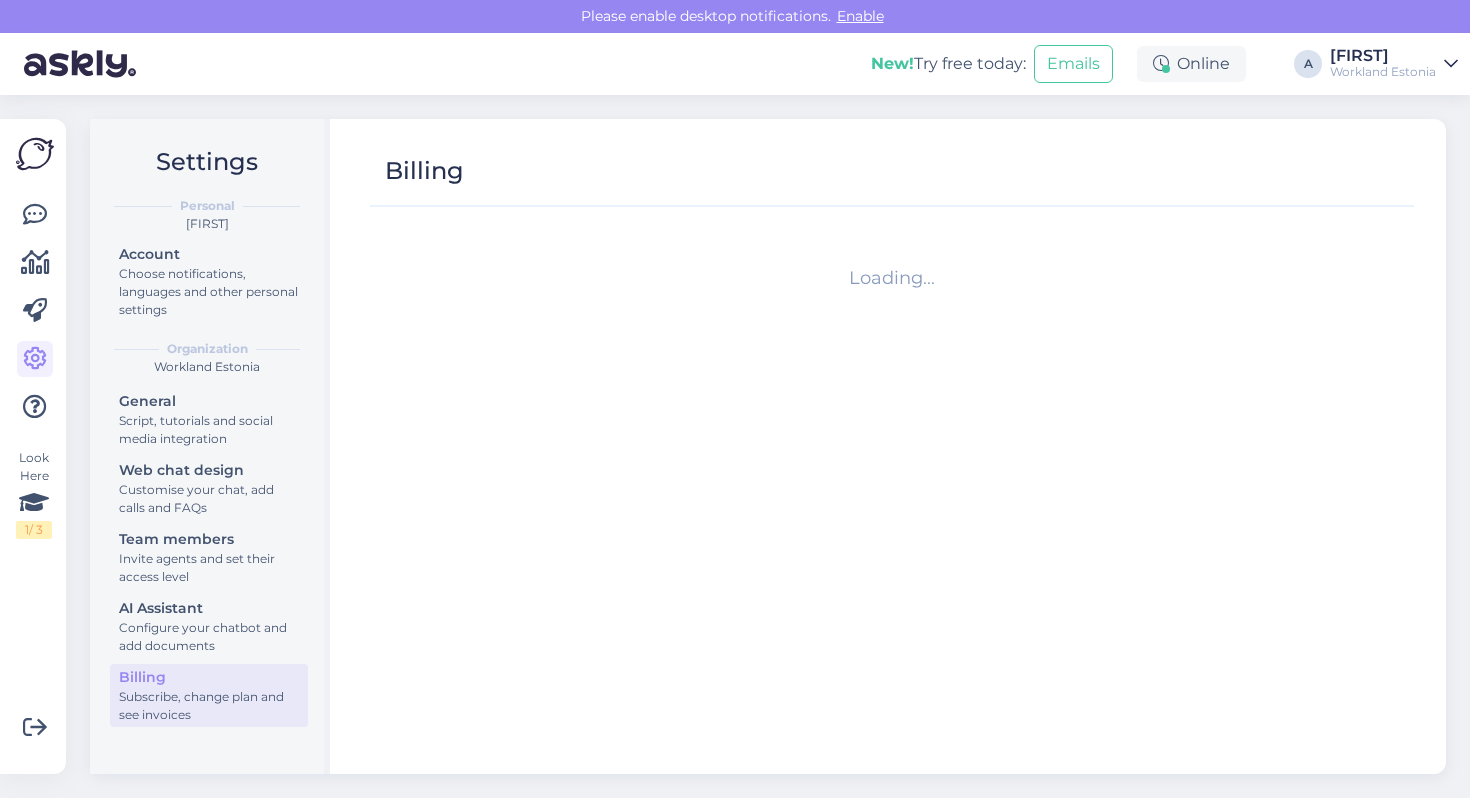 scroll, scrollTop: 0, scrollLeft: 0, axis: both 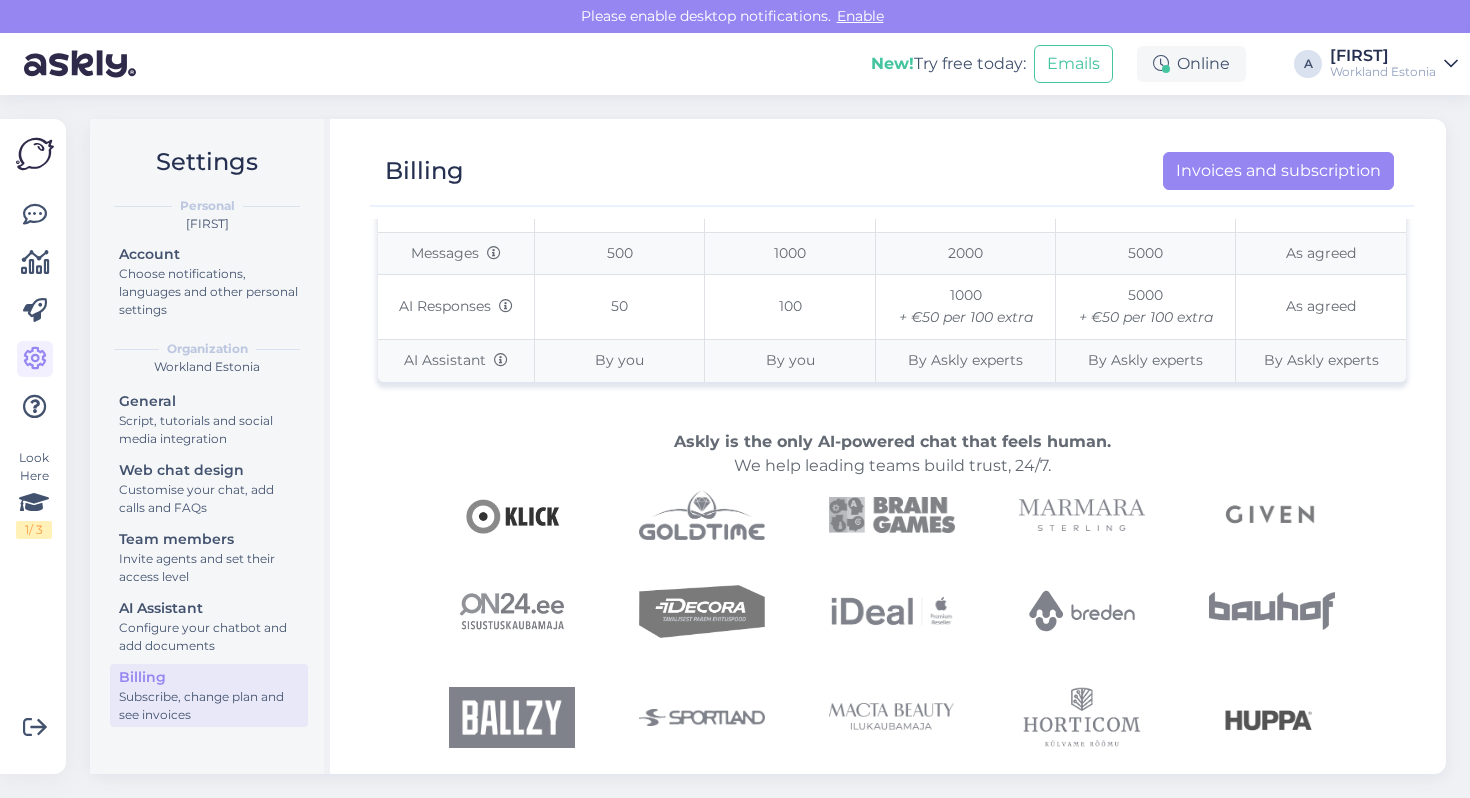 click on "Workland Estonia" at bounding box center [1383, 72] 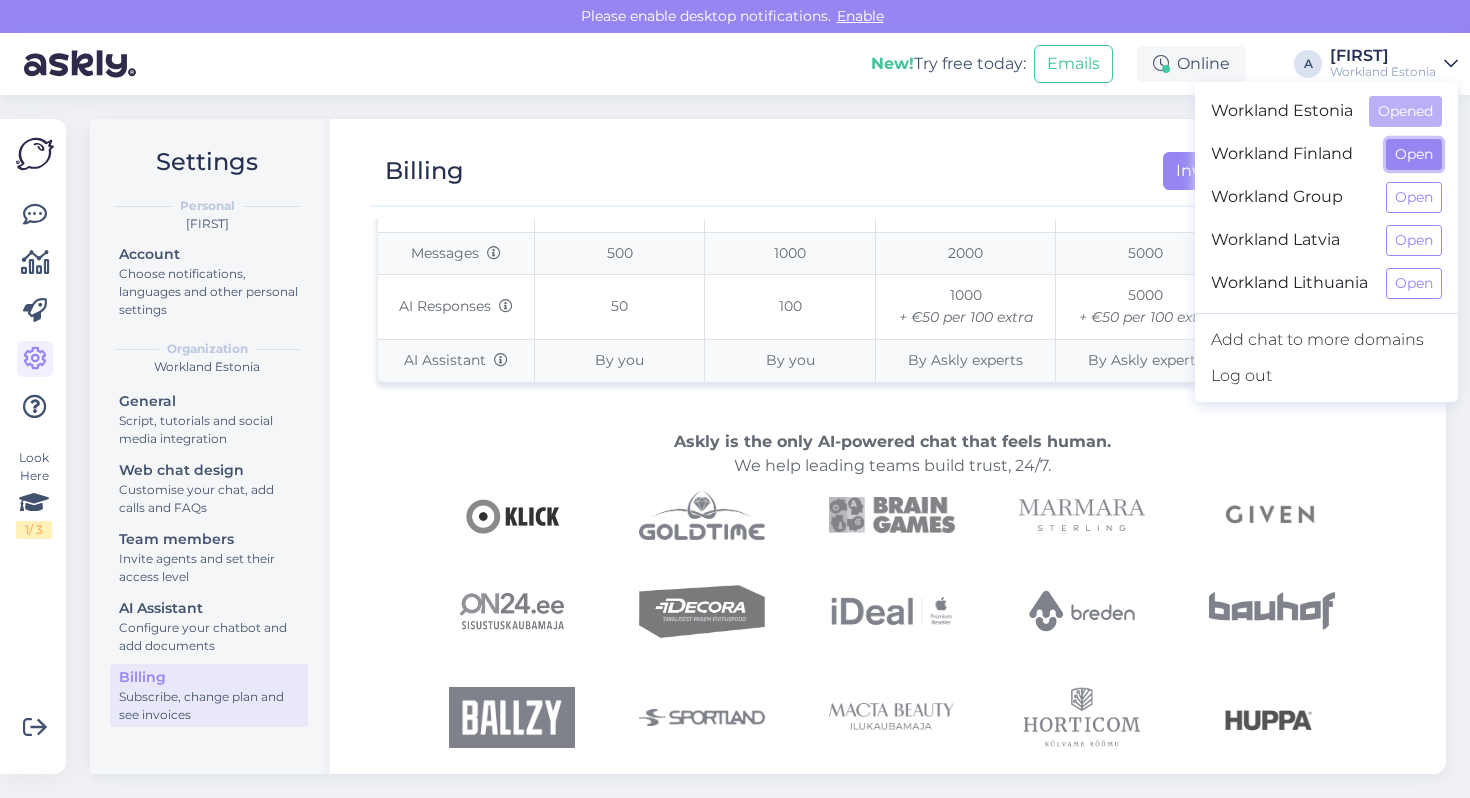 click on "Open" at bounding box center [1414, 154] 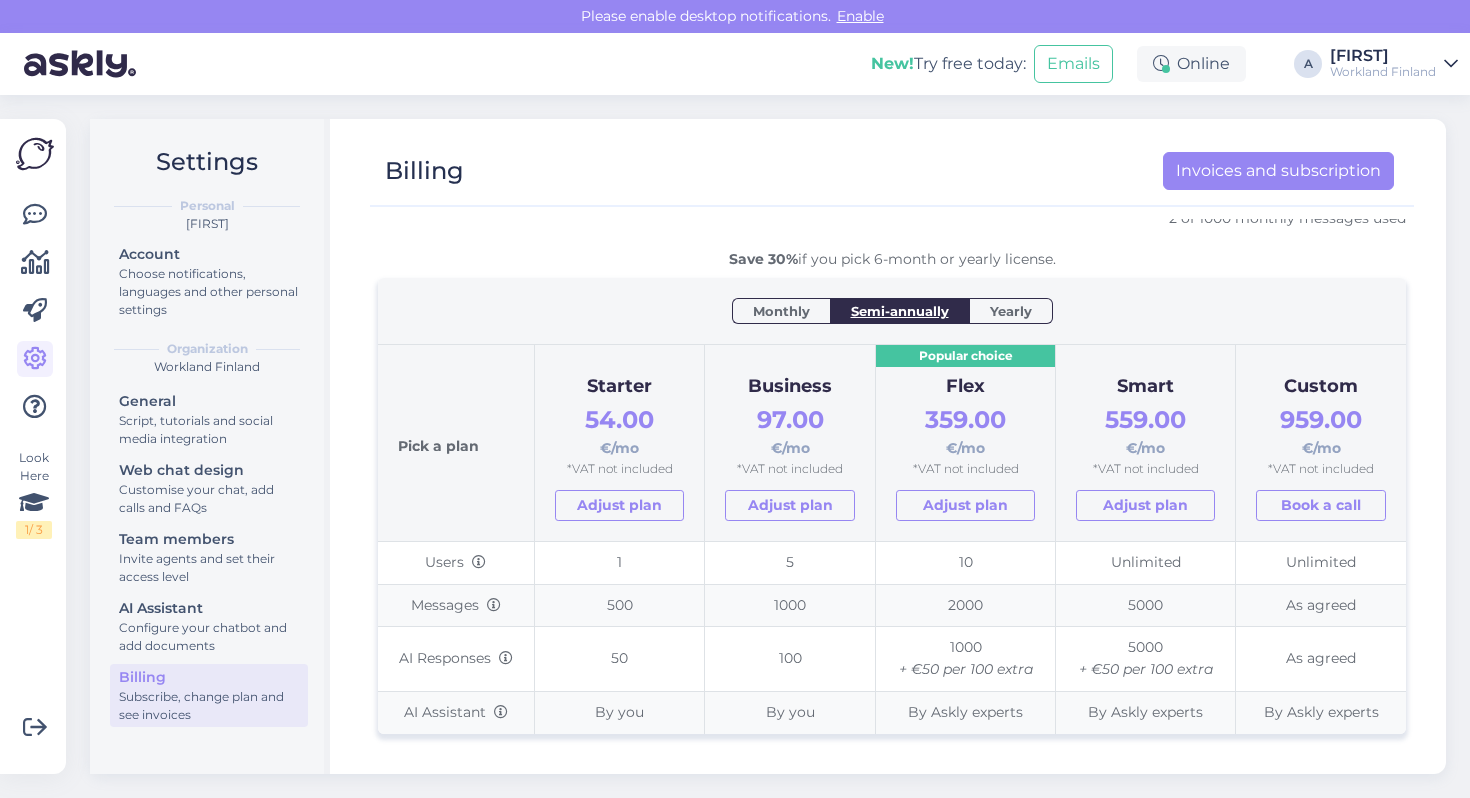 scroll, scrollTop: 0, scrollLeft: 0, axis: both 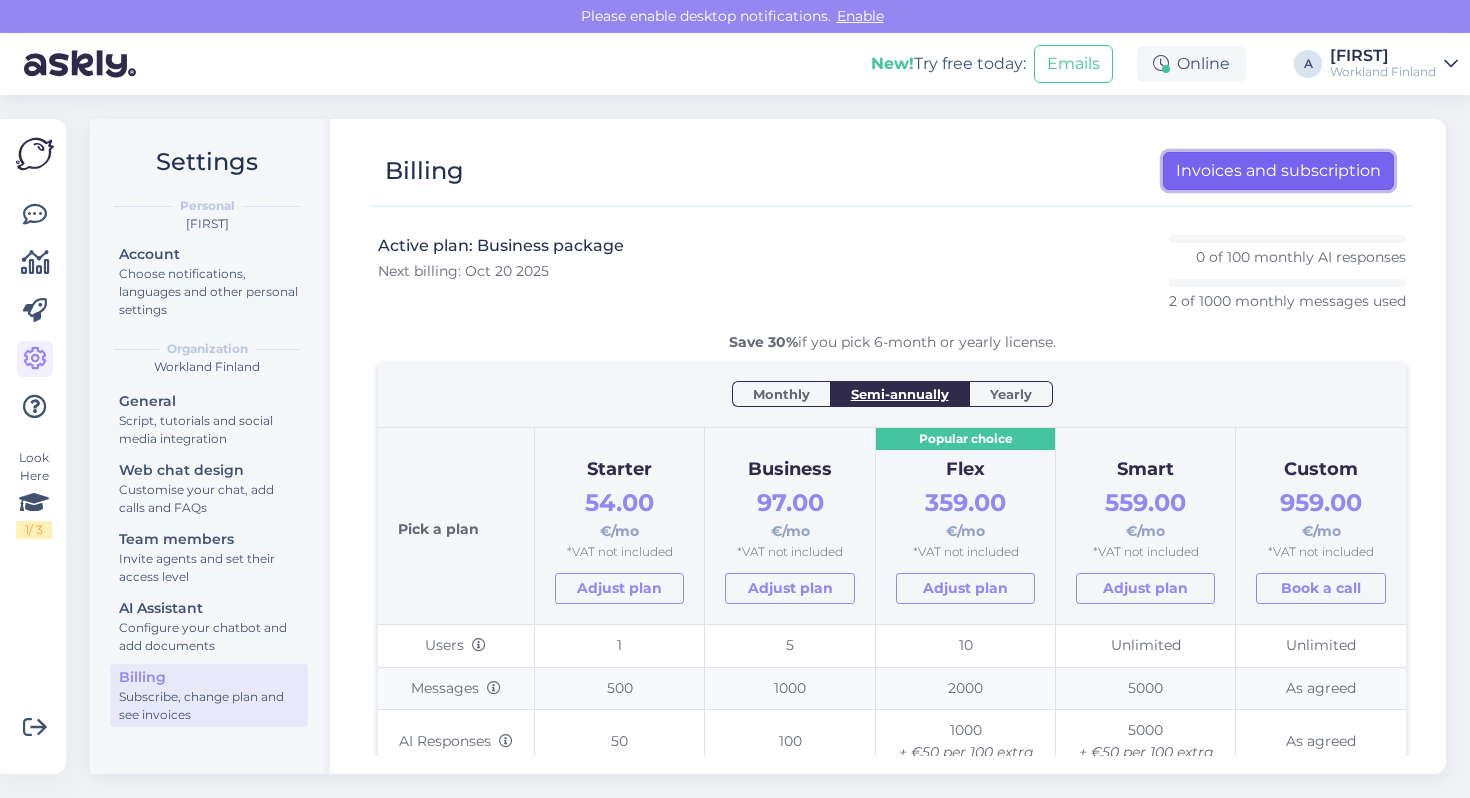click on "Invoices and subscription" at bounding box center (1278, 171) 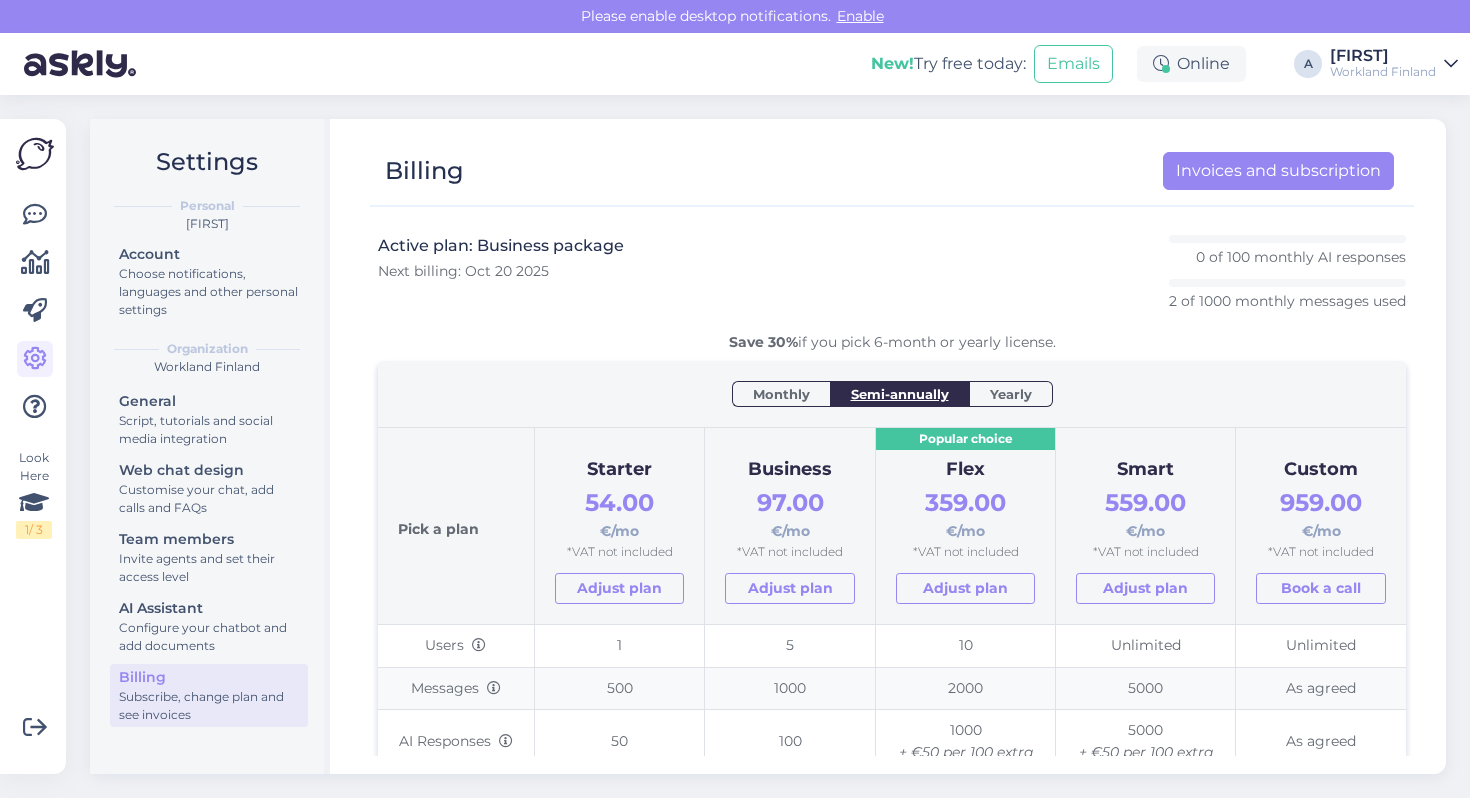 scroll, scrollTop: 0, scrollLeft: 0, axis: both 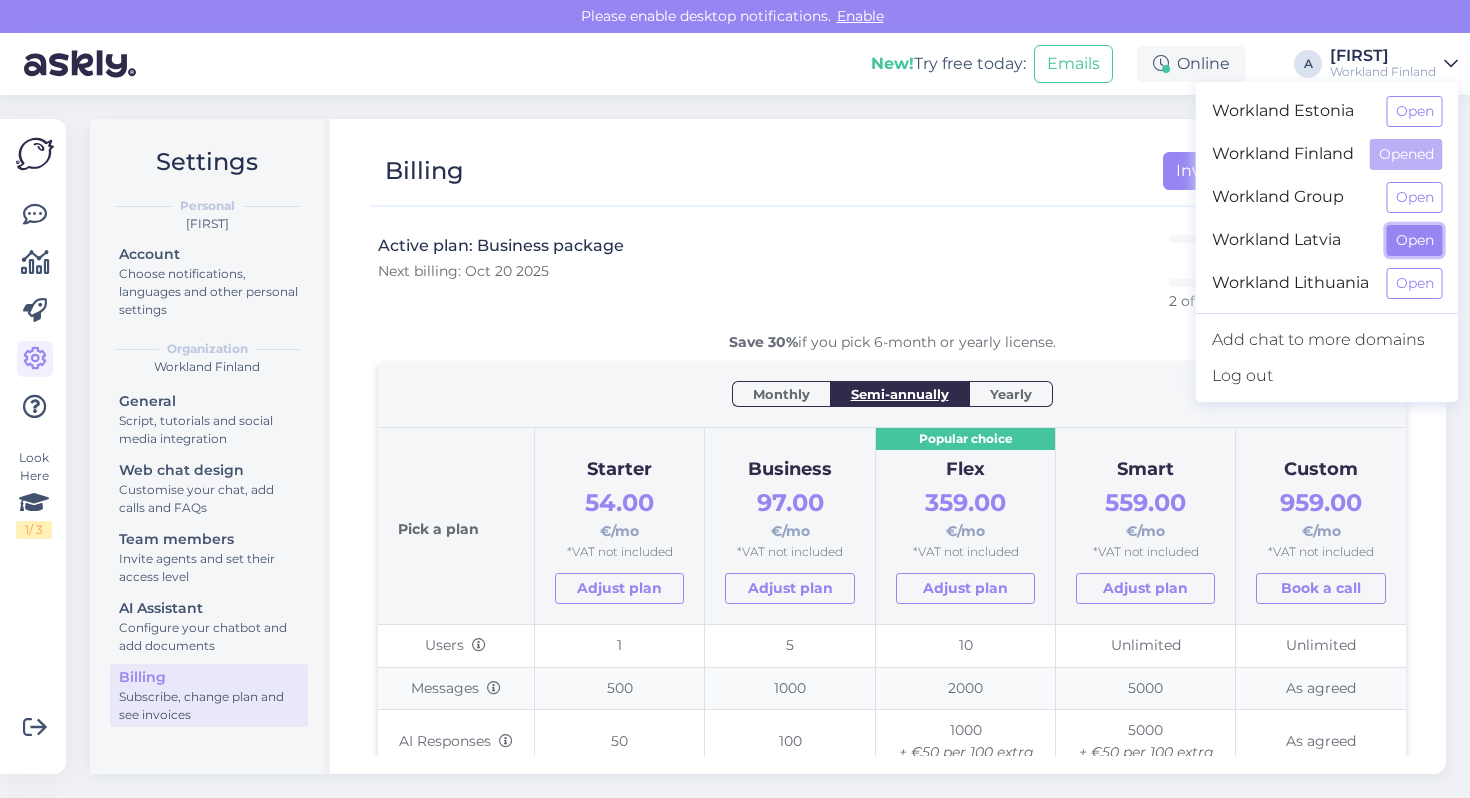 click on "Open" at bounding box center [1415, 240] 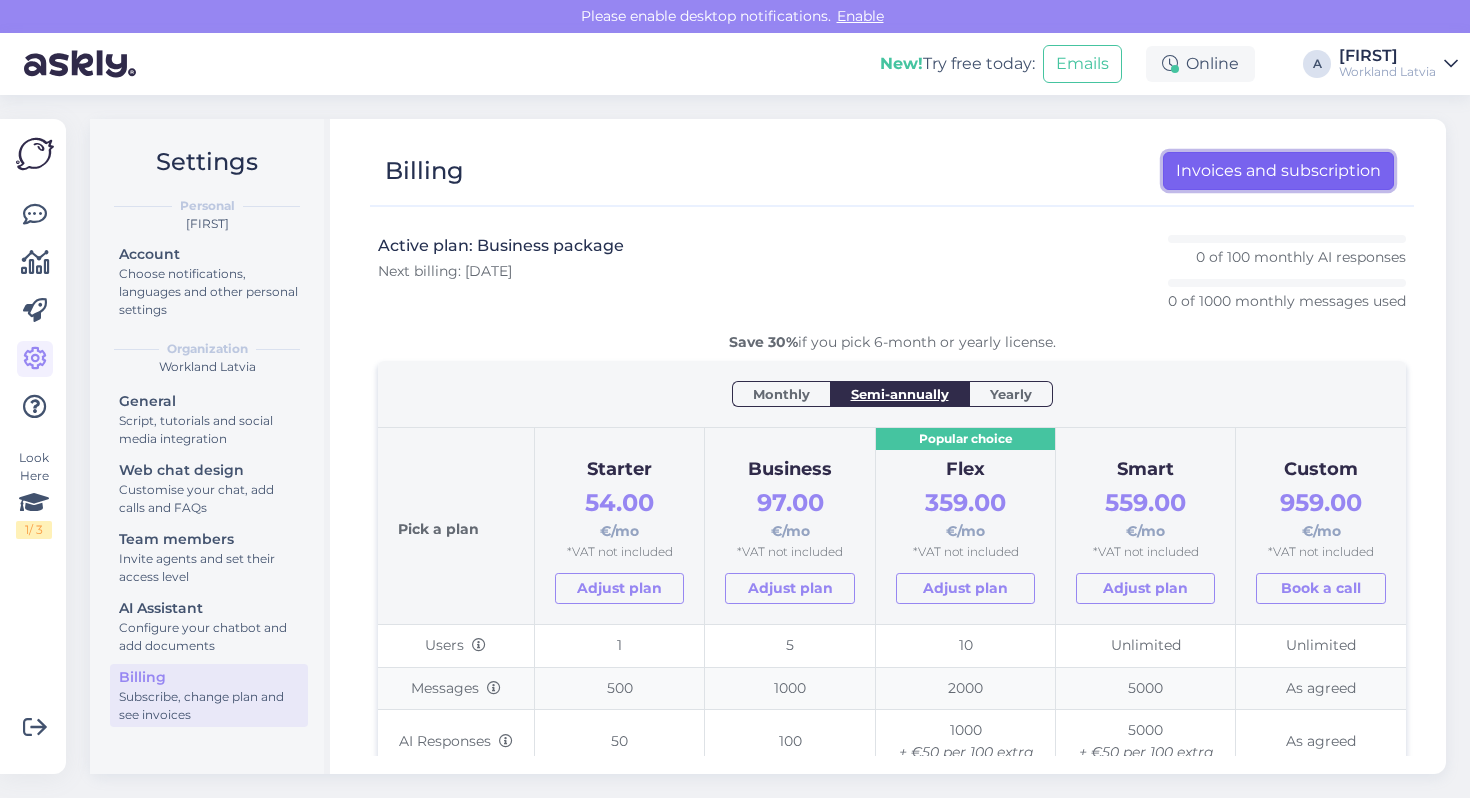 click on "Invoices and subscription" at bounding box center [1278, 171] 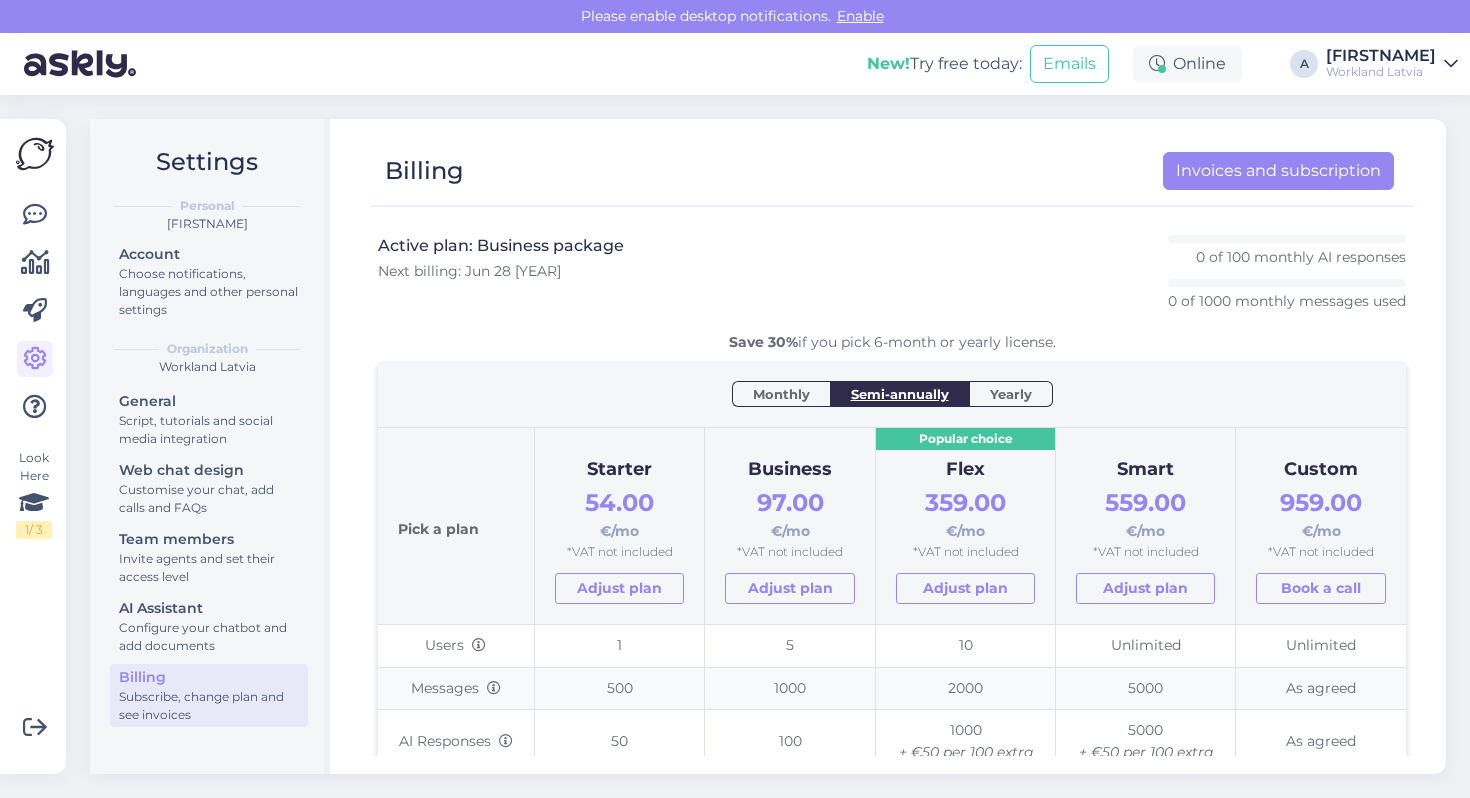 scroll, scrollTop: 0, scrollLeft: 0, axis: both 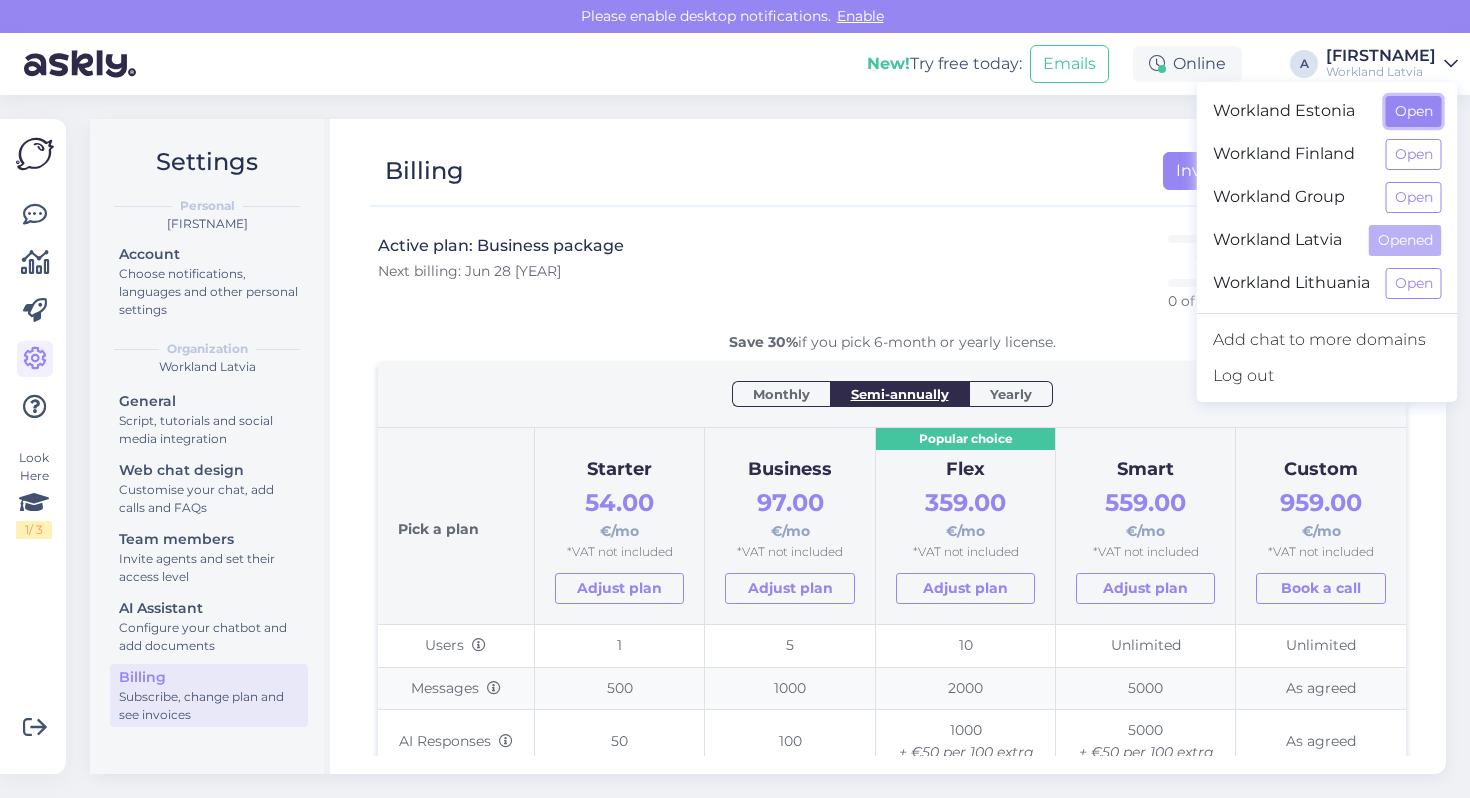 click on "Open" at bounding box center [1414, 111] 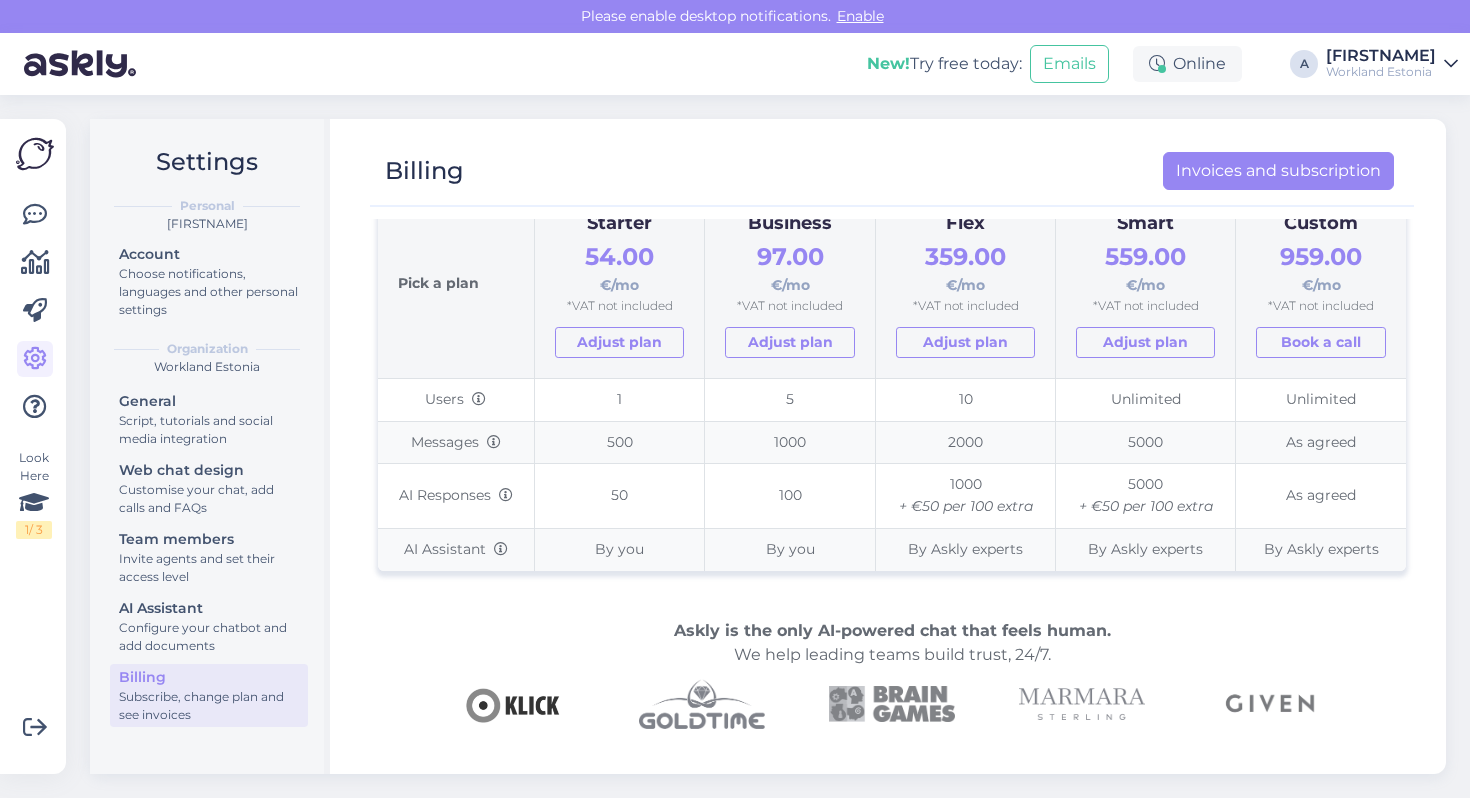 scroll, scrollTop: 0, scrollLeft: 0, axis: both 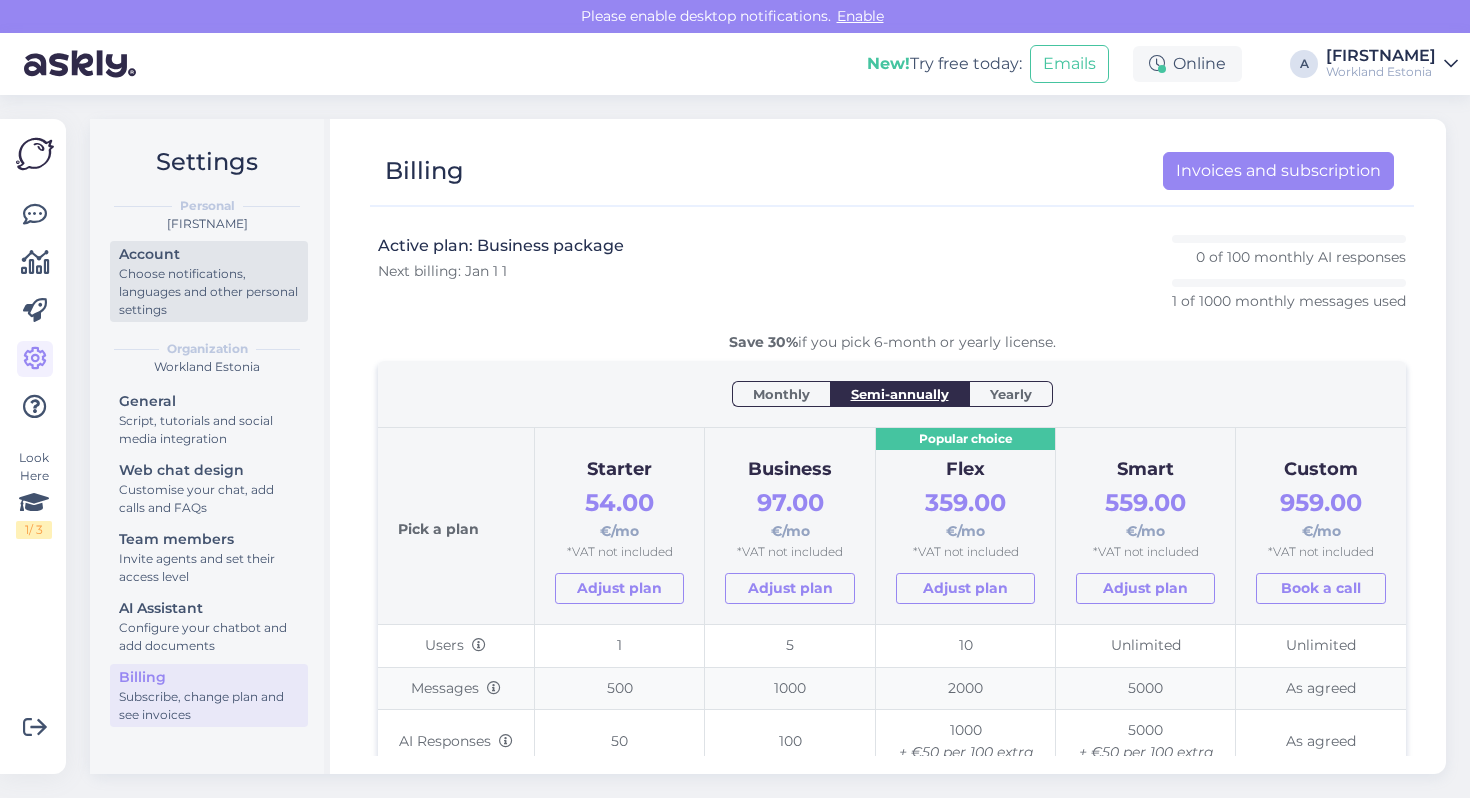 click on "Choose notifications, languages and other personal settings" at bounding box center (209, 292) 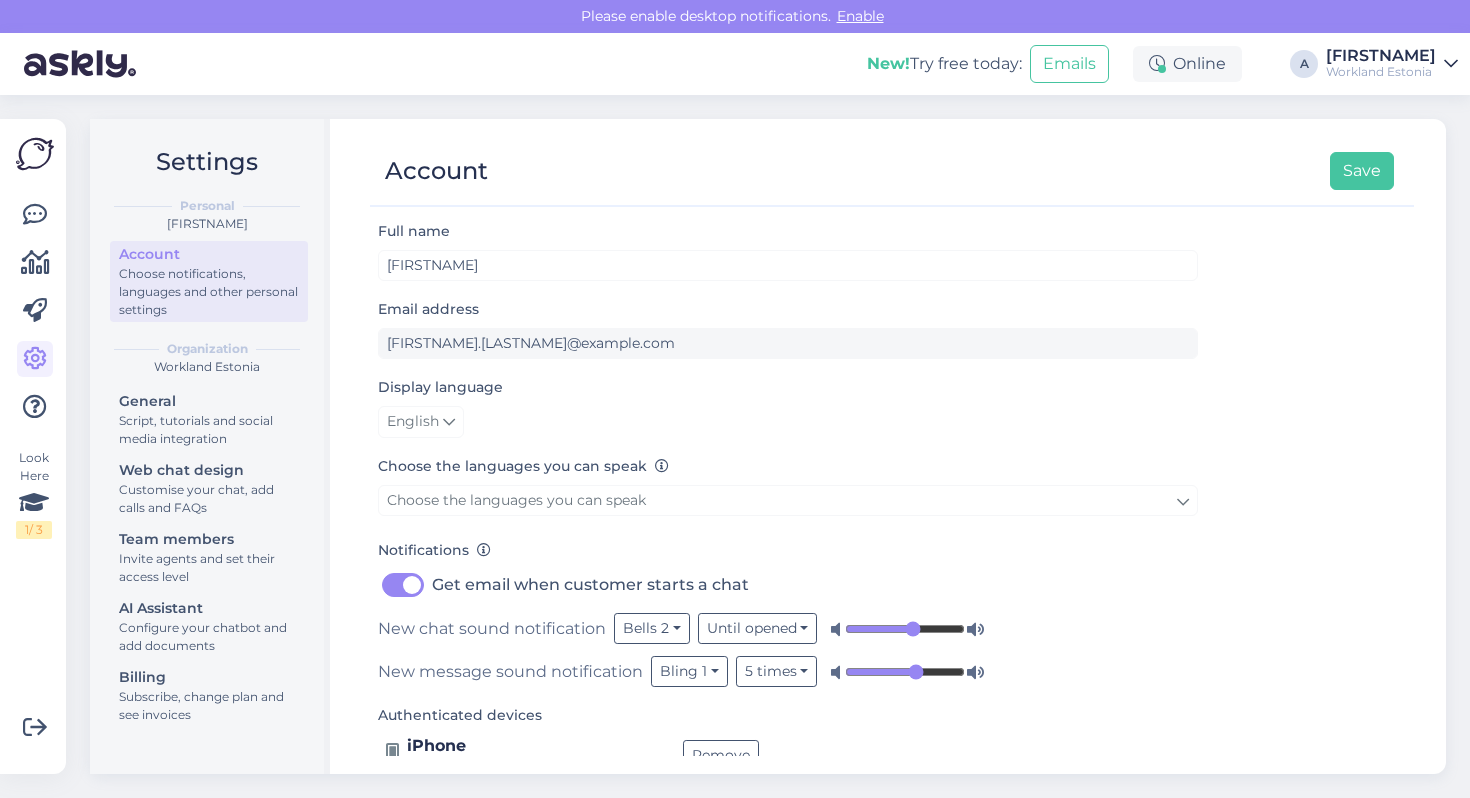 scroll, scrollTop: 36, scrollLeft: 0, axis: vertical 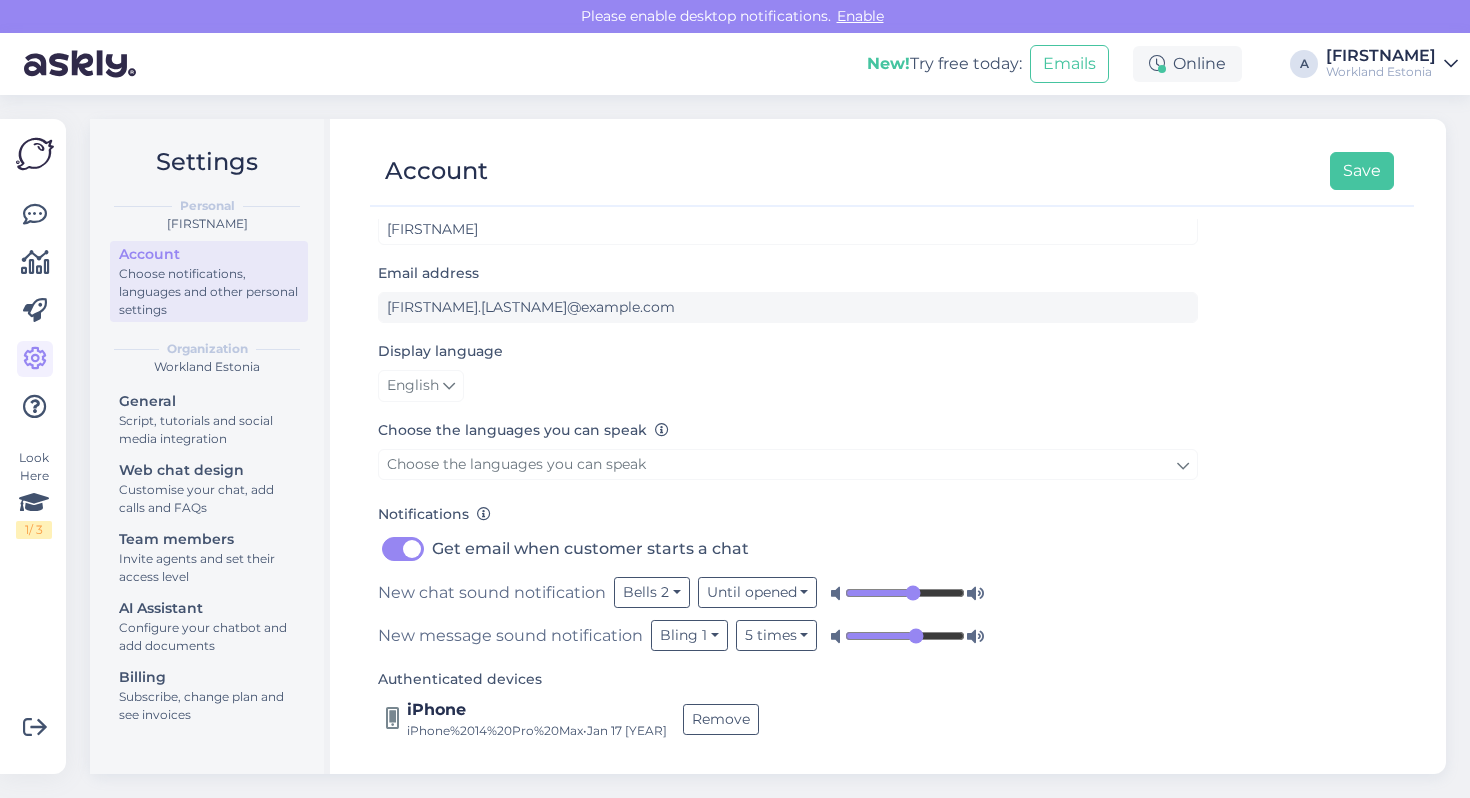 click on "Organization" at bounding box center (207, 349) 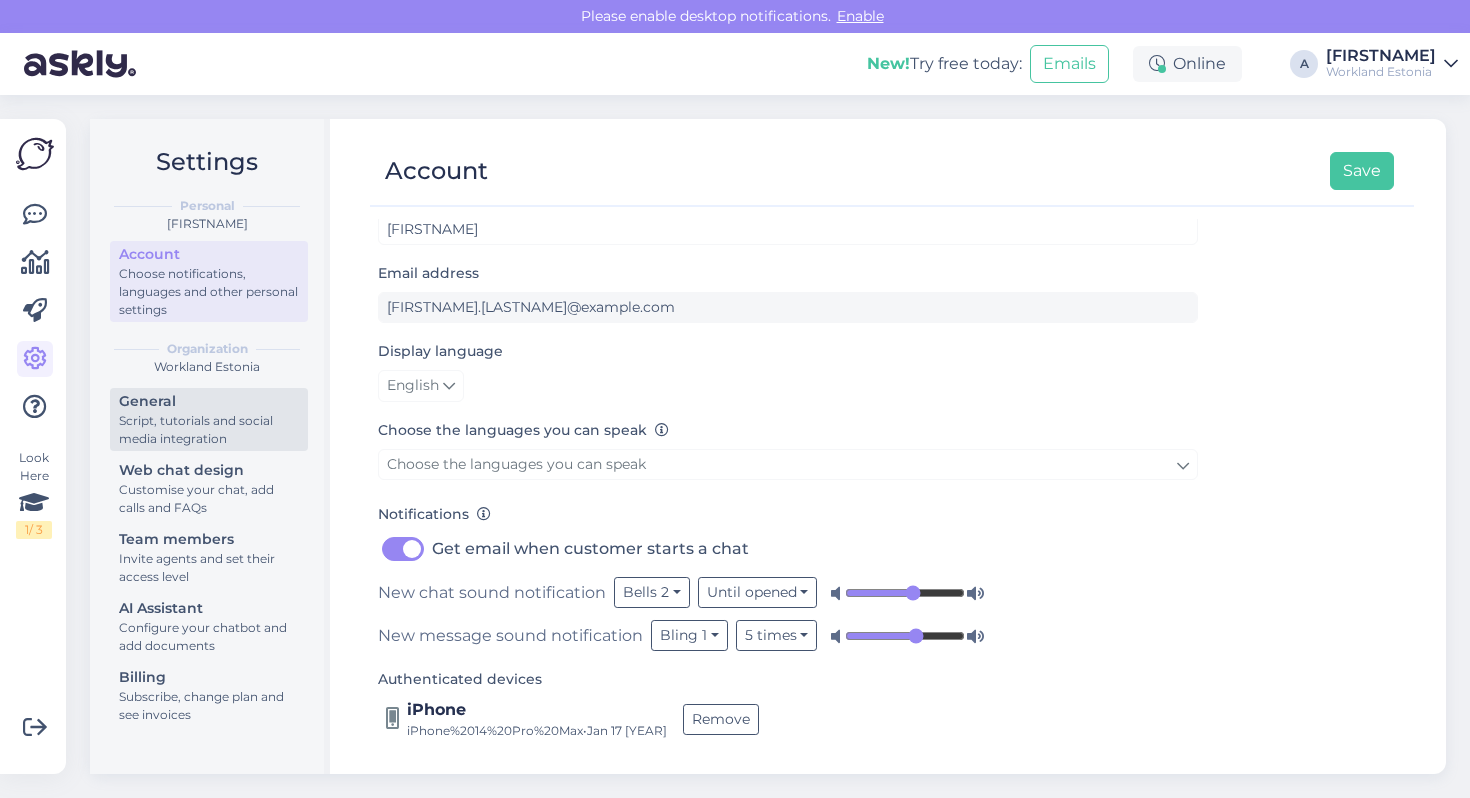 click on "Script, tutorials and social media integration" at bounding box center (209, 430) 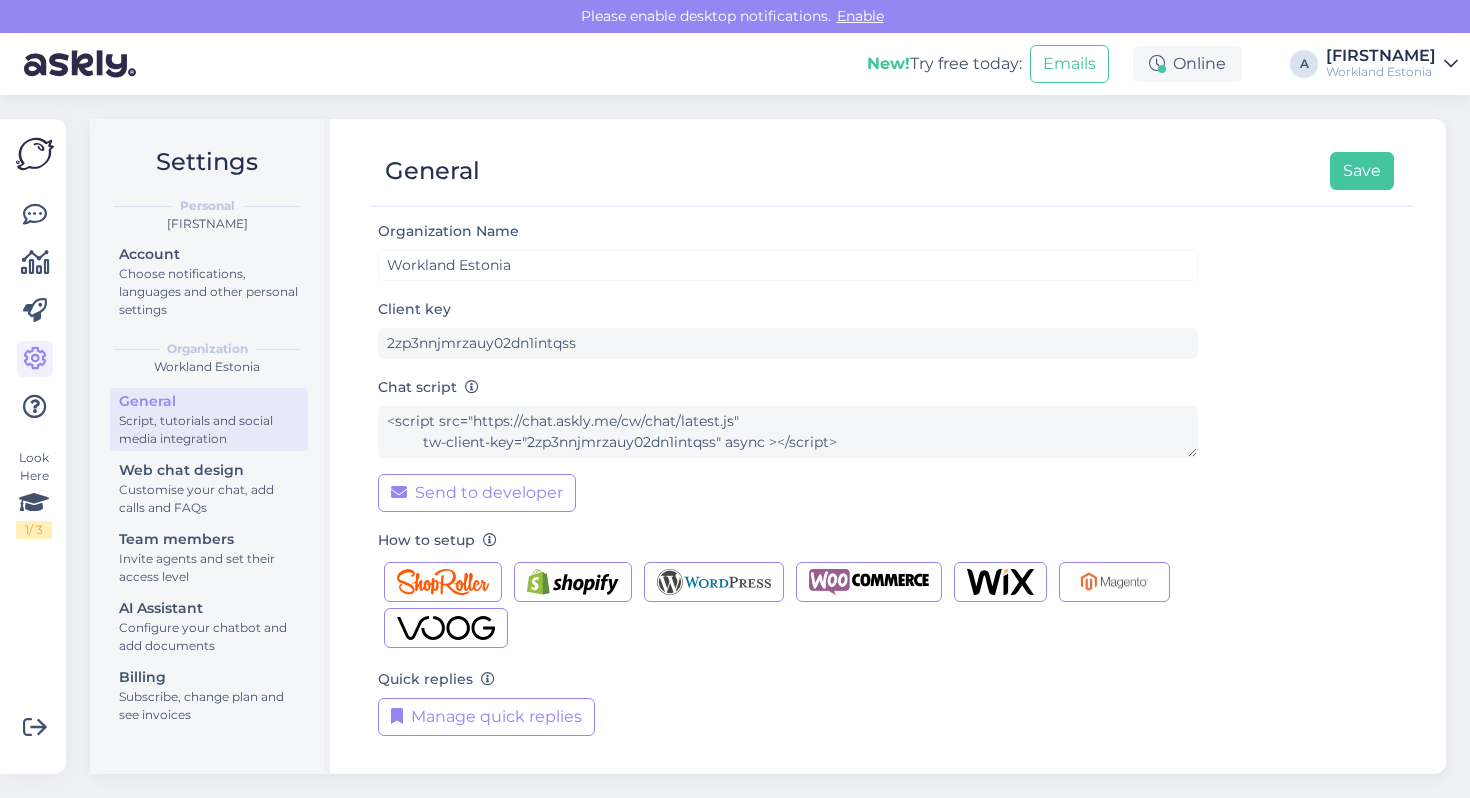 click on "General Script, tutorials and social media integration Web chat design Customise your chat, add calls and FAQs Team members Invite agents and set their access level AI Assistant Configure your chatbot and add documents Billing Subscribe, change plan and see invoices" at bounding box center [209, 560] 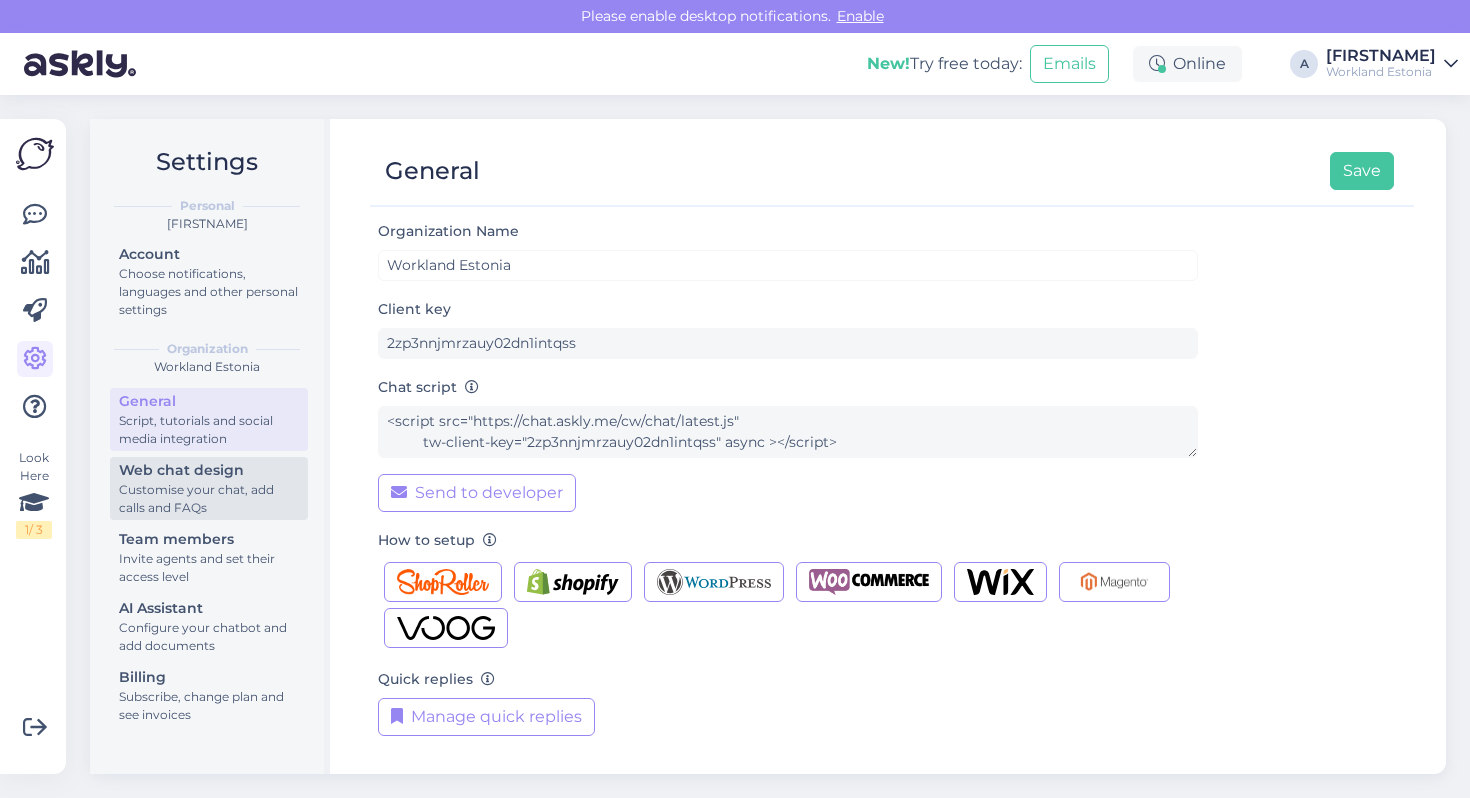 click on "Web chat design Customise your chat, add calls and FAQs" at bounding box center [209, 488] 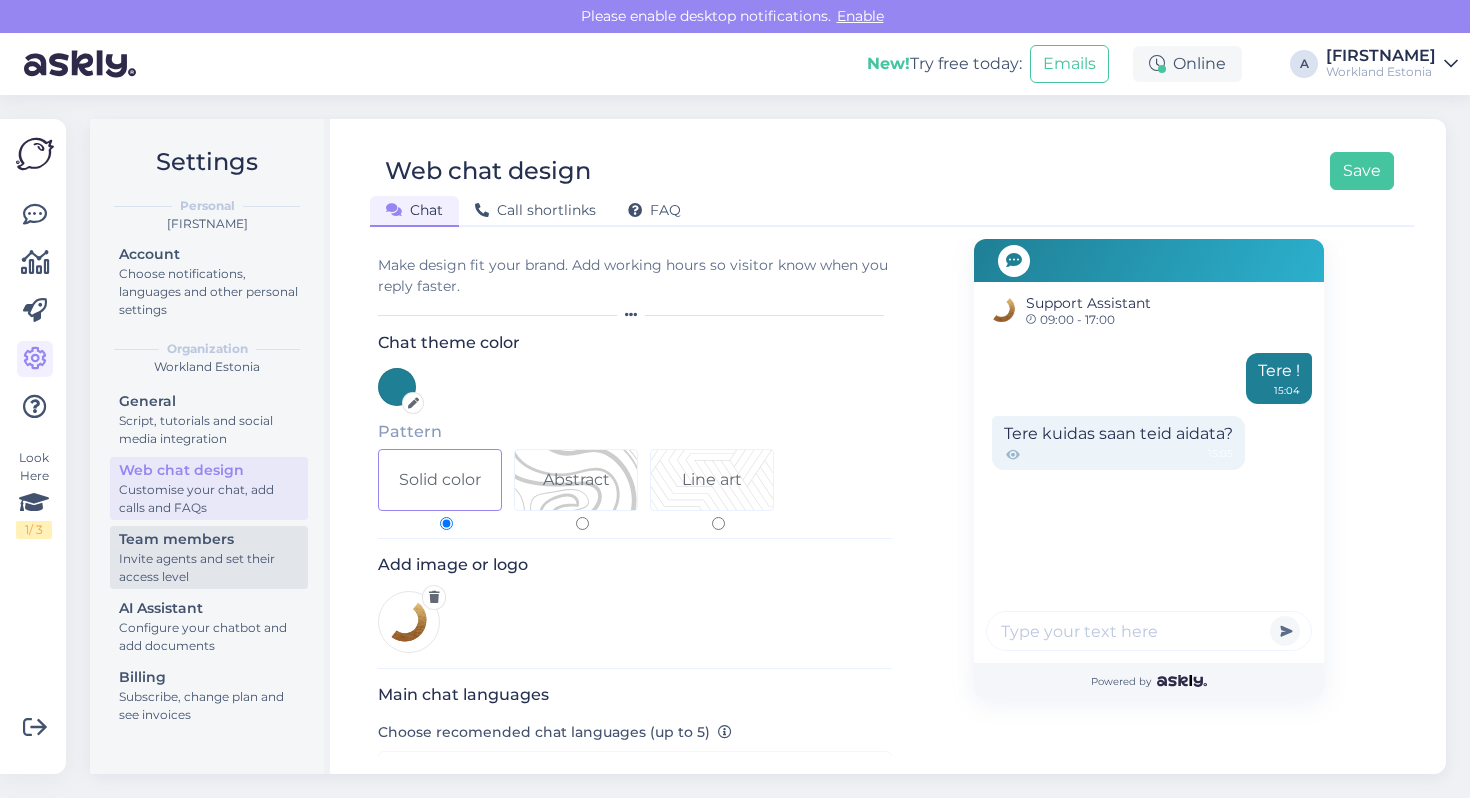 click on "Team members" at bounding box center (209, 539) 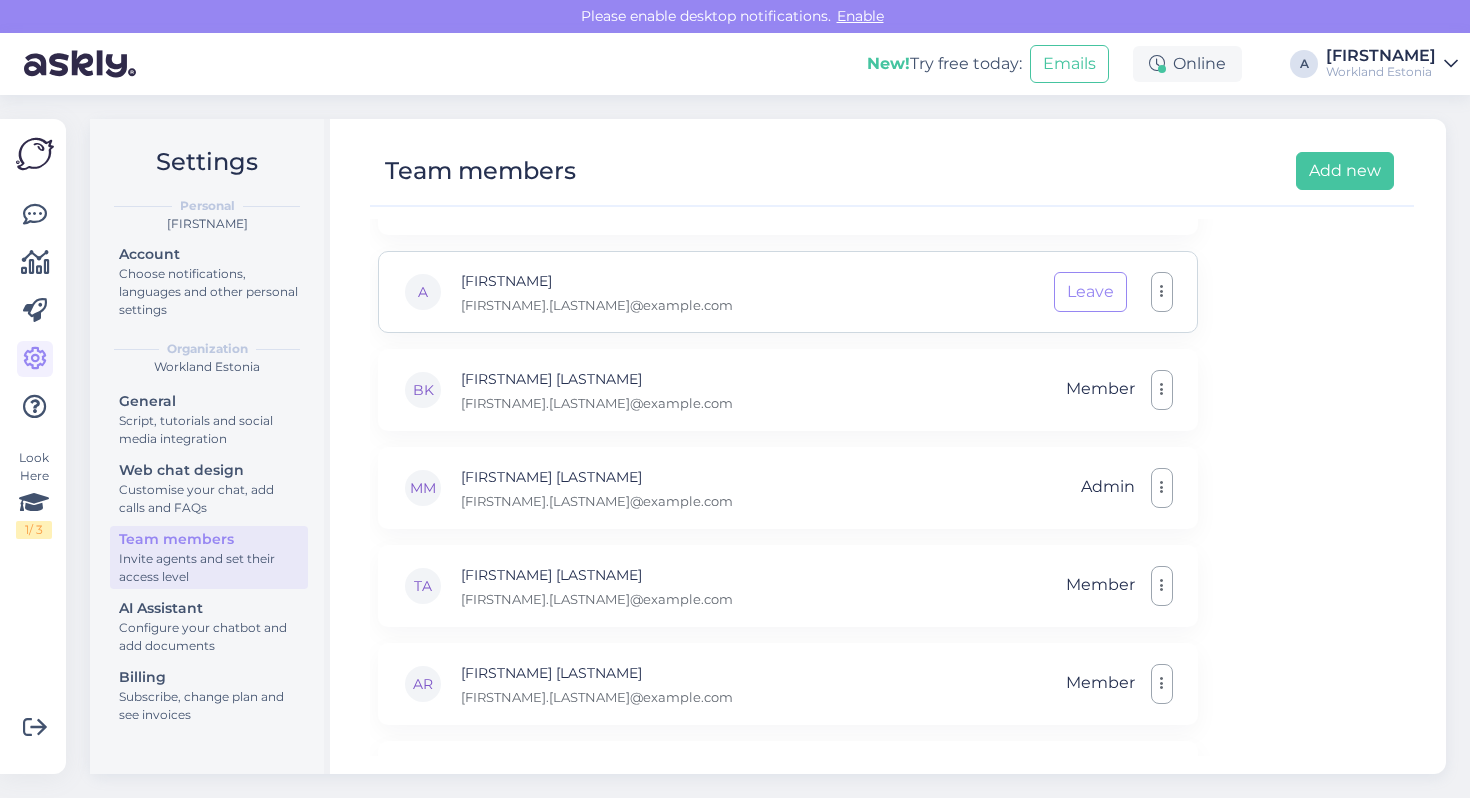 scroll, scrollTop: 247, scrollLeft: 0, axis: vertical 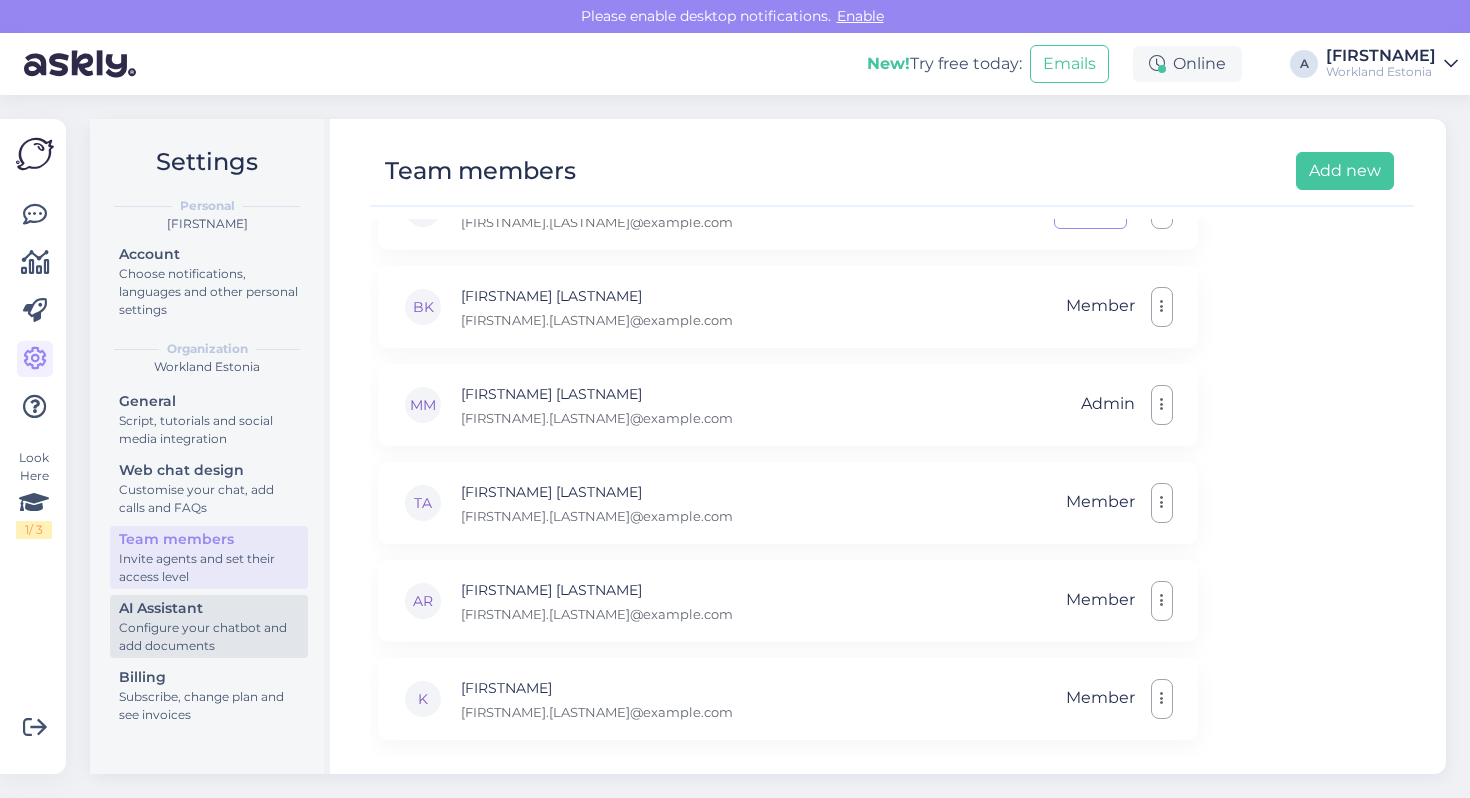 click on "Configure your chatbot and add documents" at bounding box center (209, 637) 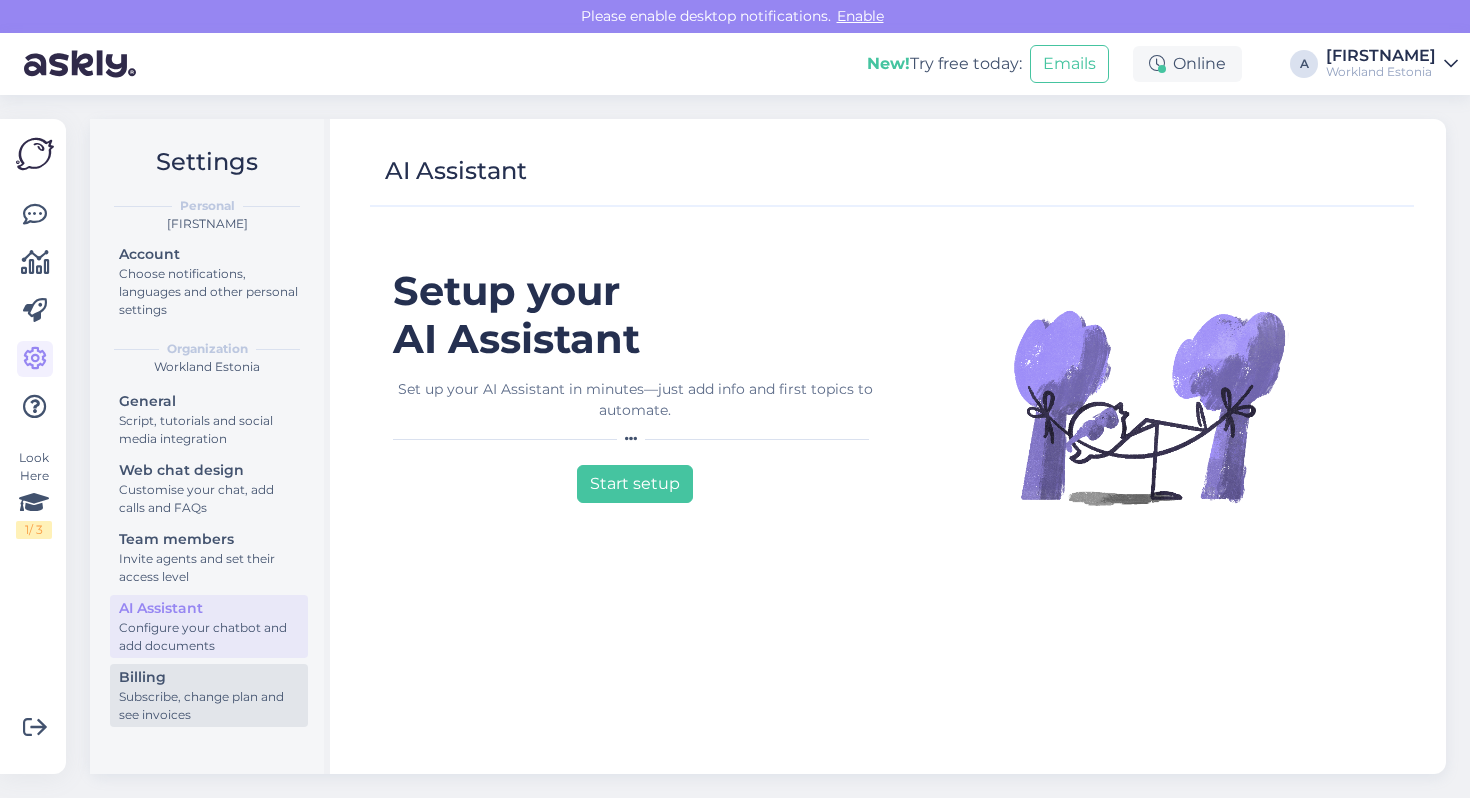 click on "Subscribe, change plan and see invoices" at bounding box center [209, 706] 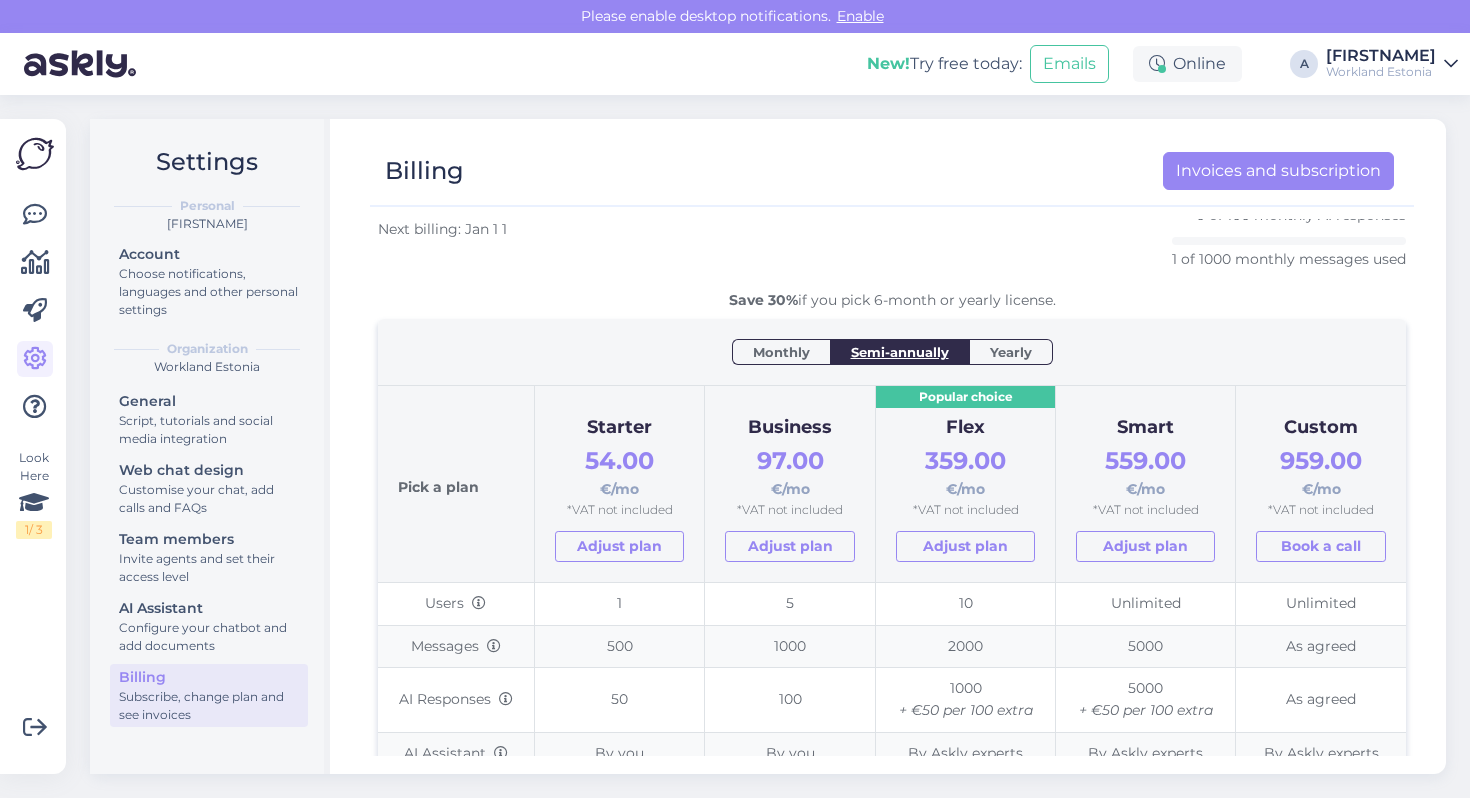 scroll, scrollTop: 0, scrollLeft: 0, axis: both 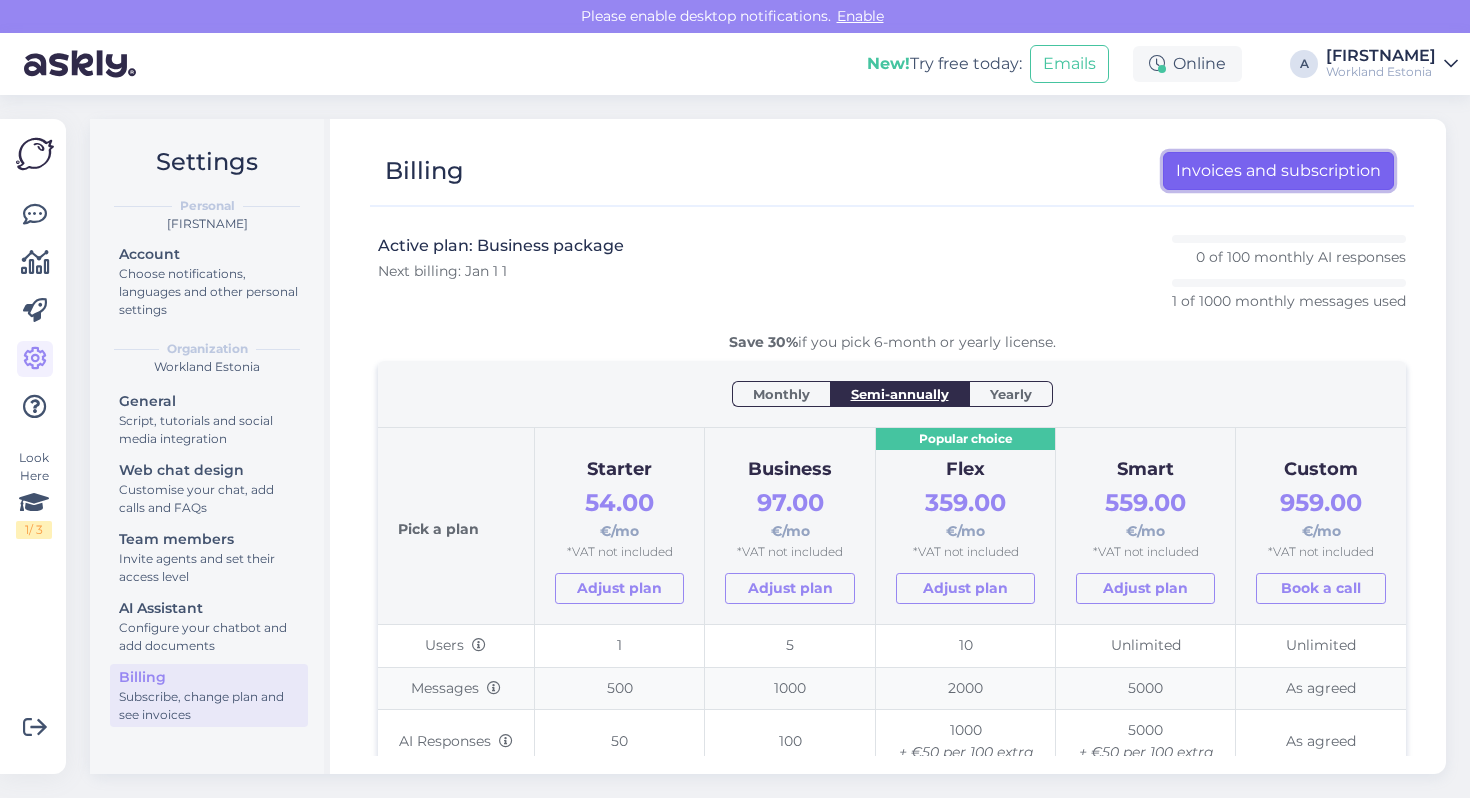 click on "Invoices and subscription" at bounding box center [1278, 171] 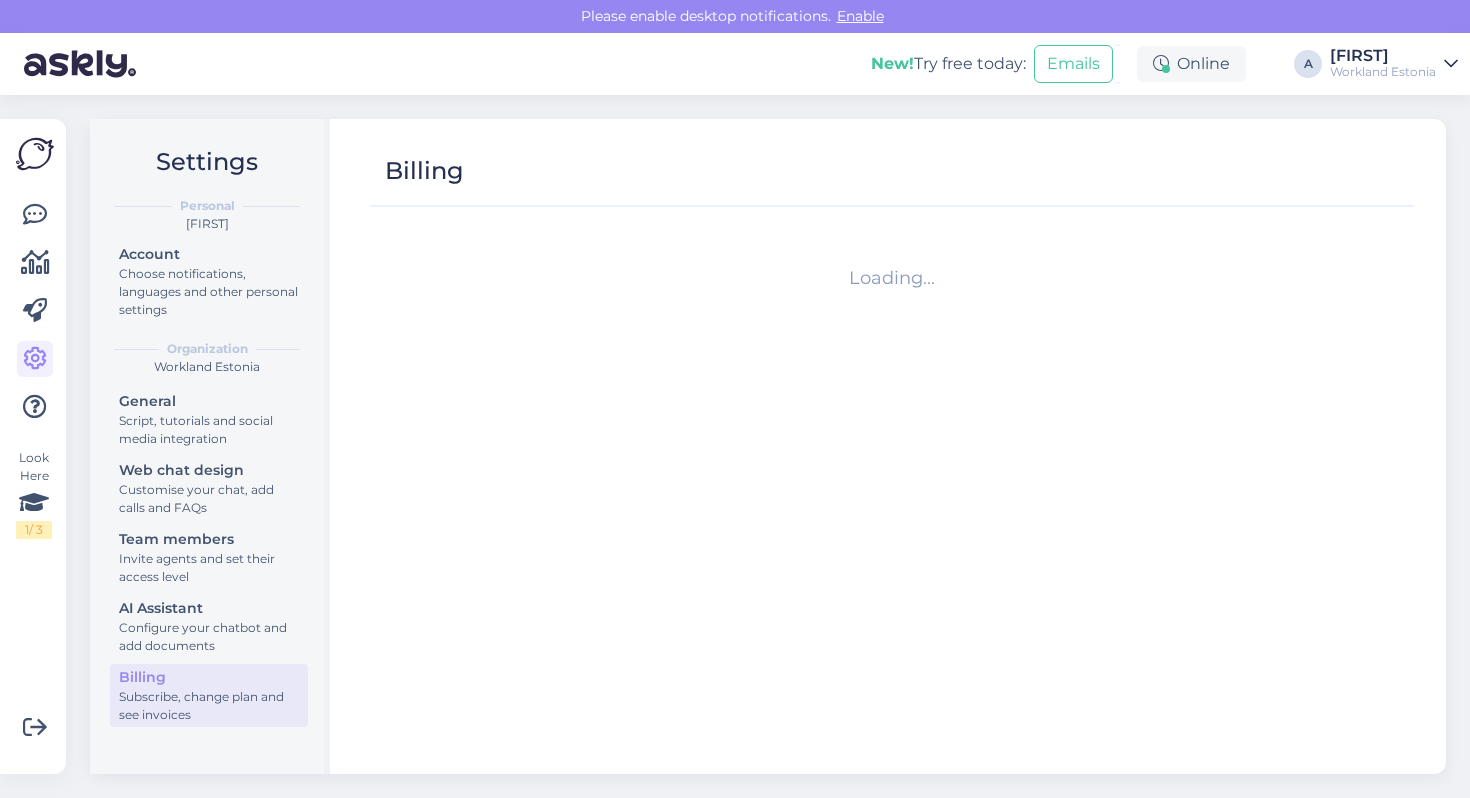 scroll, scrollTop: 0, scrollLeft: 0, axis: both 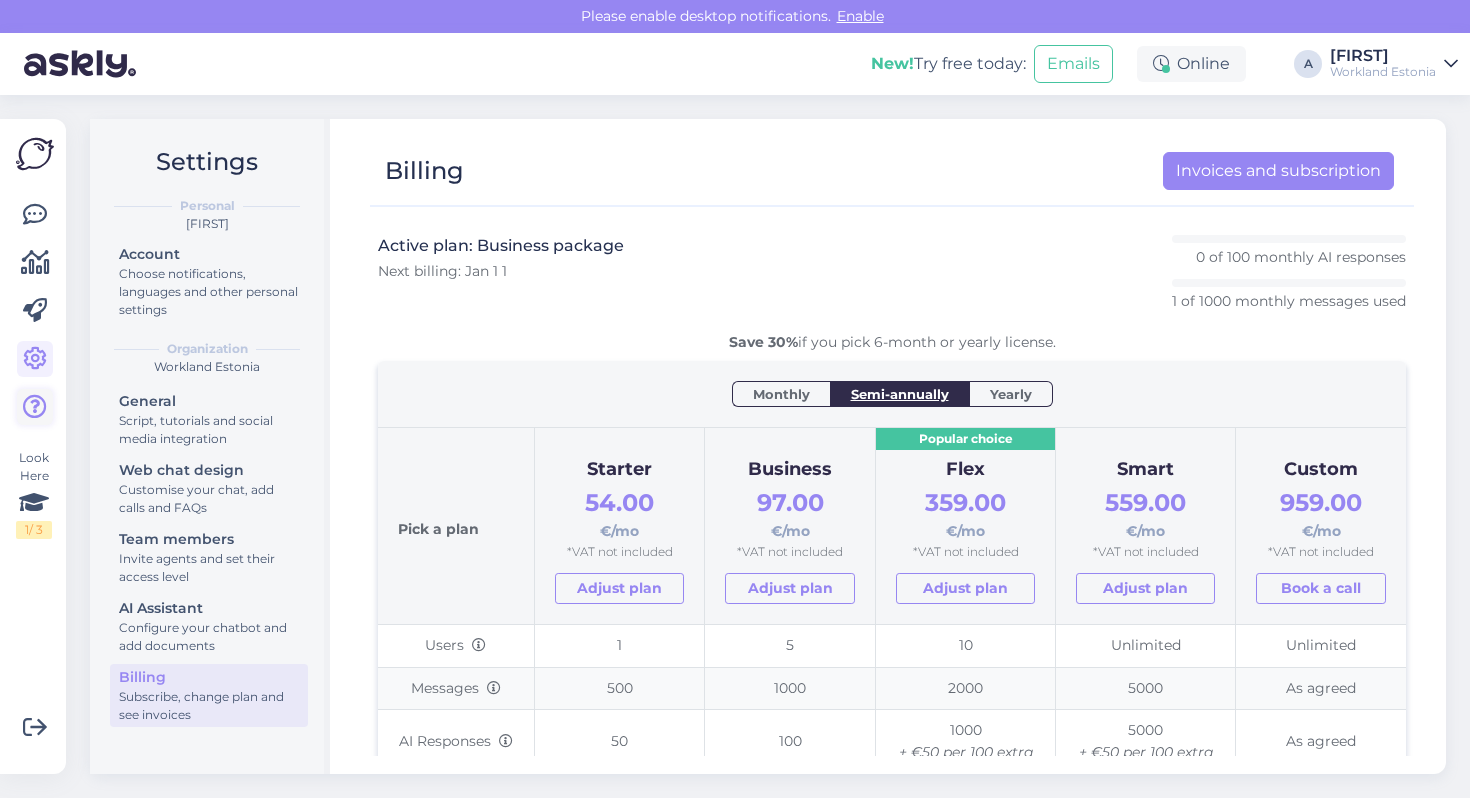 click at bounding box center [35, 407] 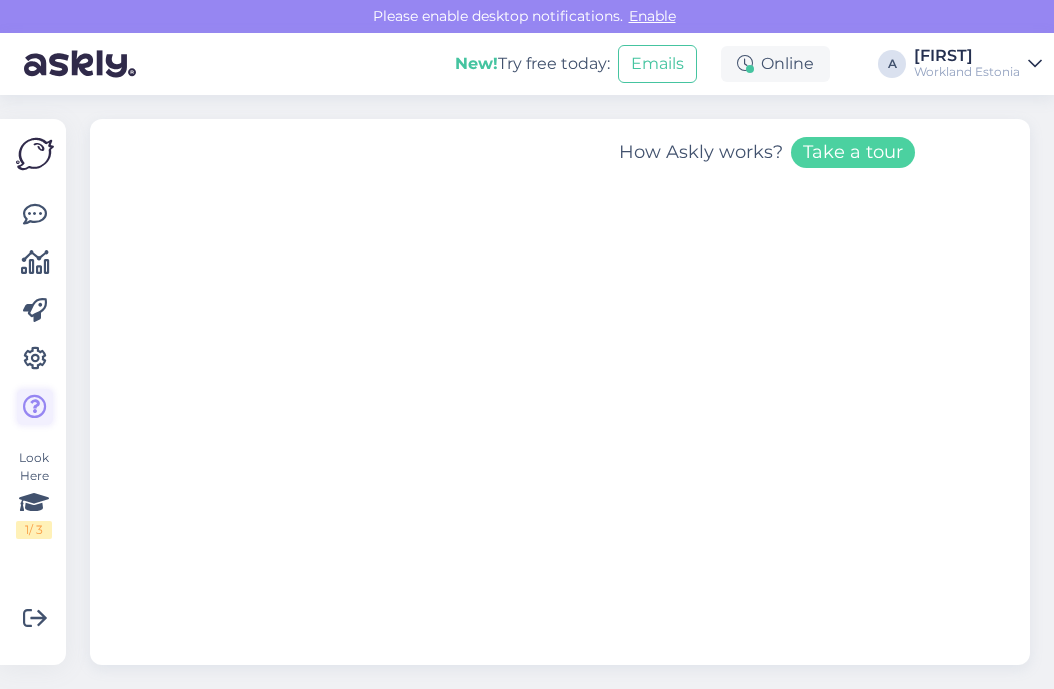 click at bounding box center [35, 407] 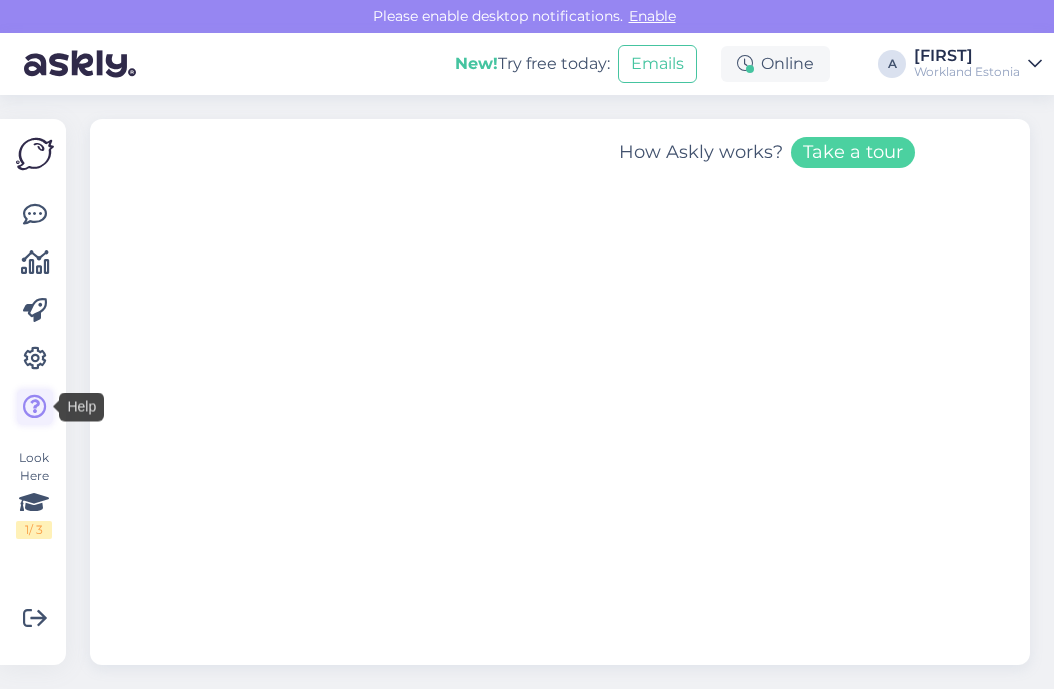 click at bounding box center (35, 407) 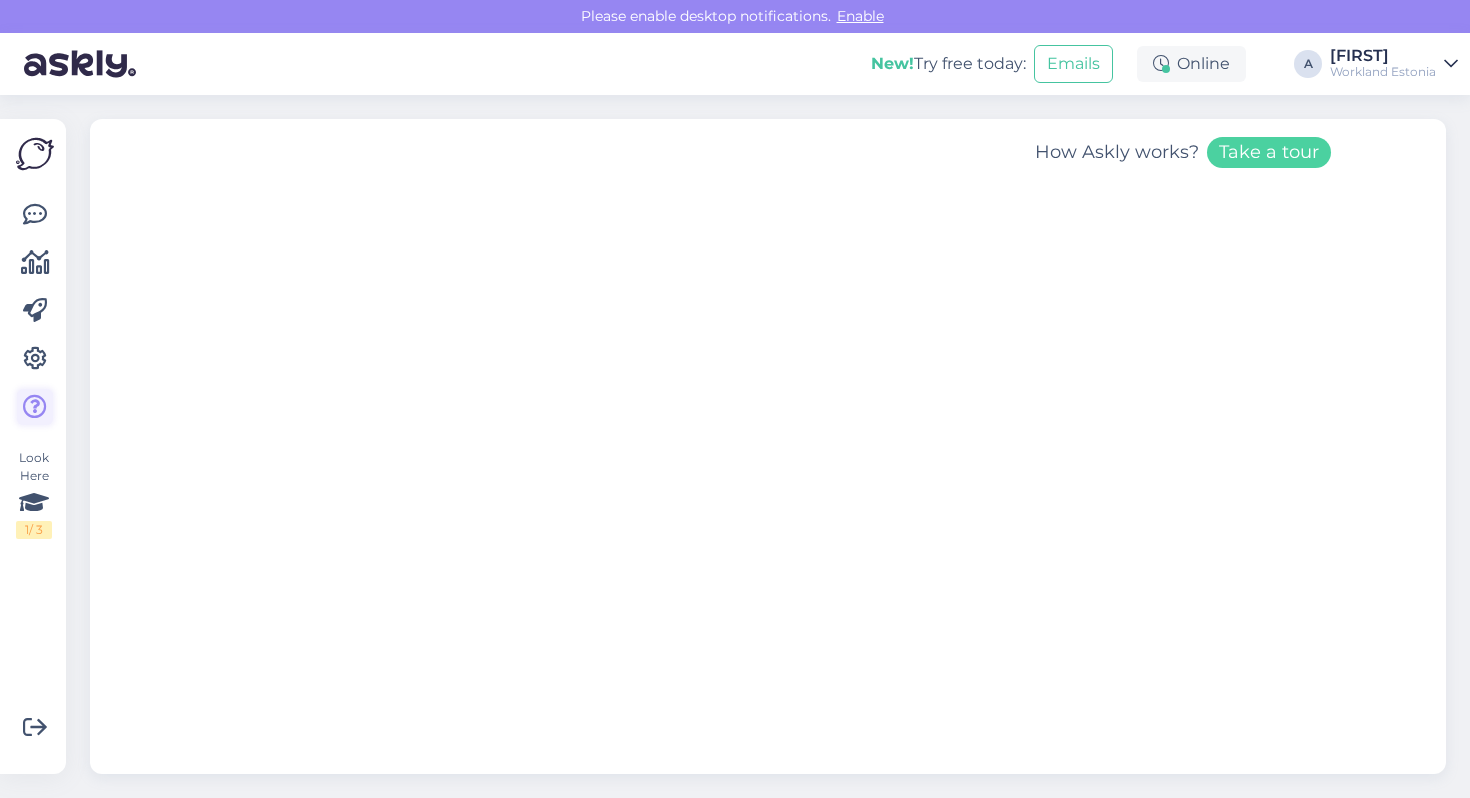 click at bounding box center [35, 407] 